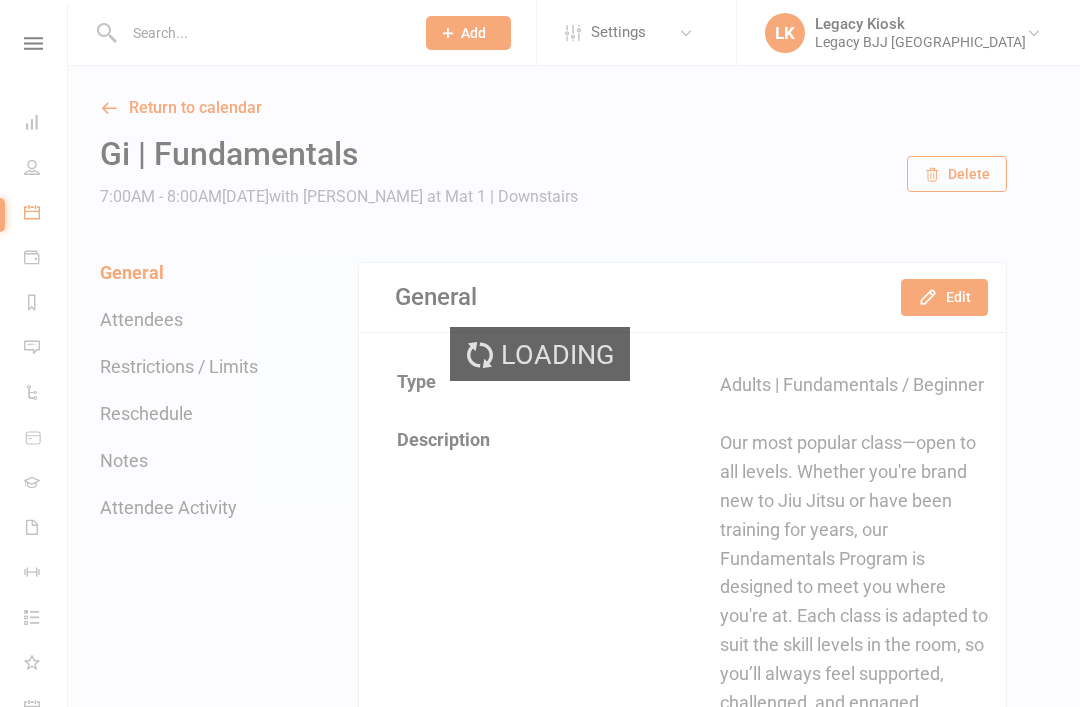 scroll, scrollTop: 0, scrollLeft: 0, axis: both 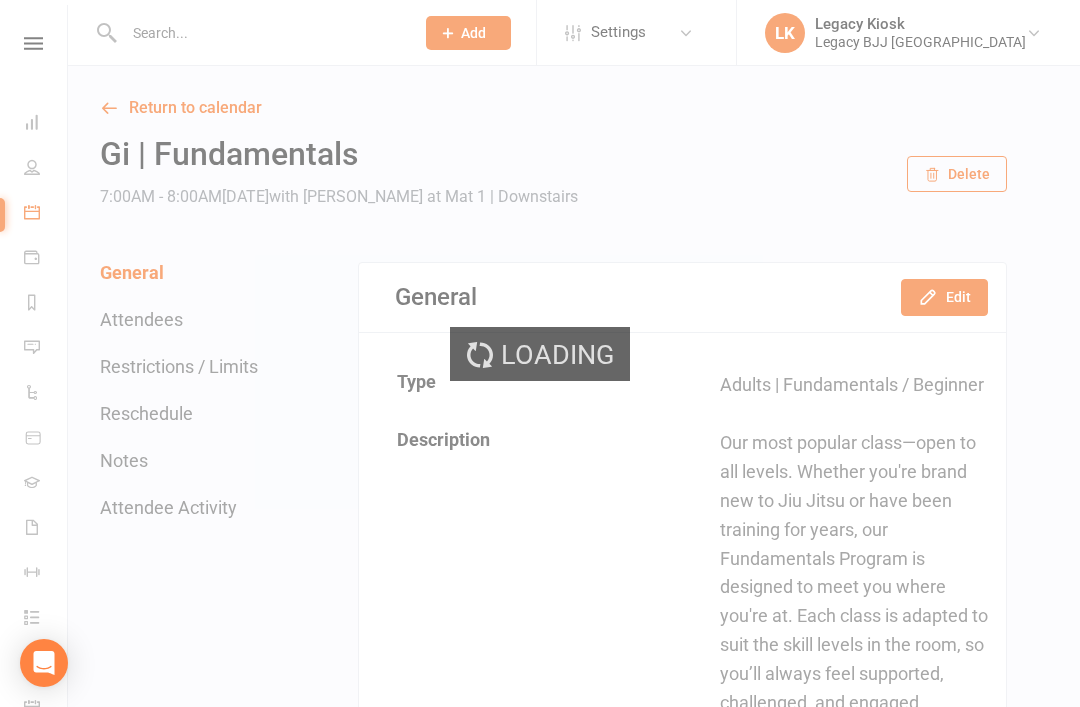 click on "Loading" at bounding box center (540, 353) 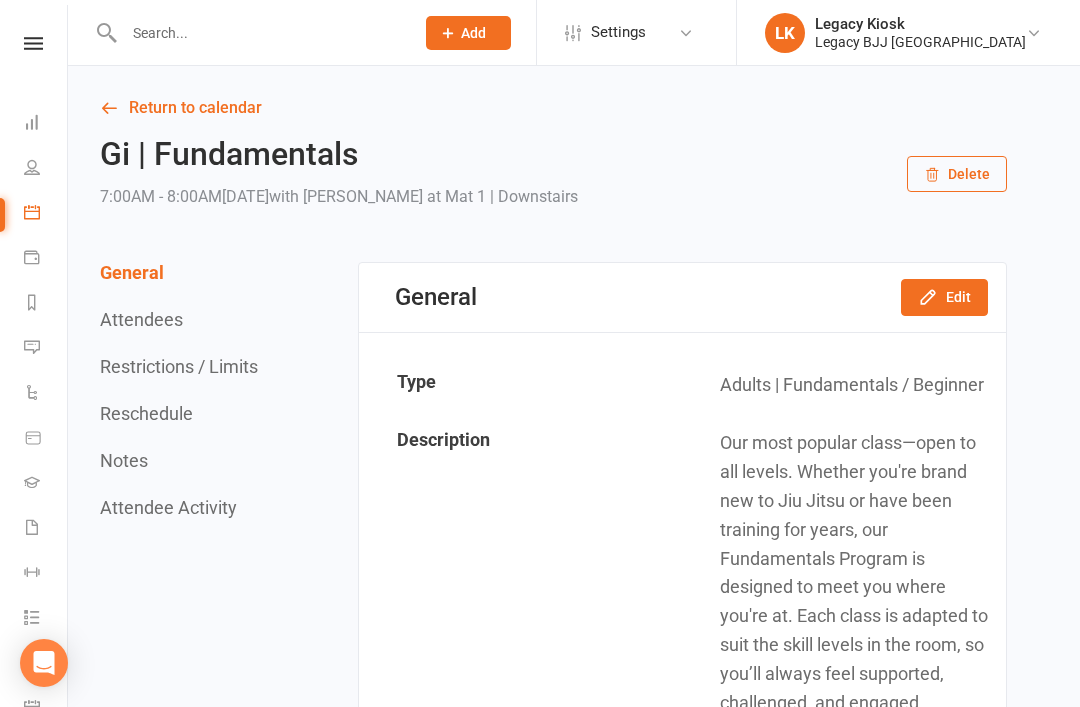 click on "People" at bounding box center [33, 169] 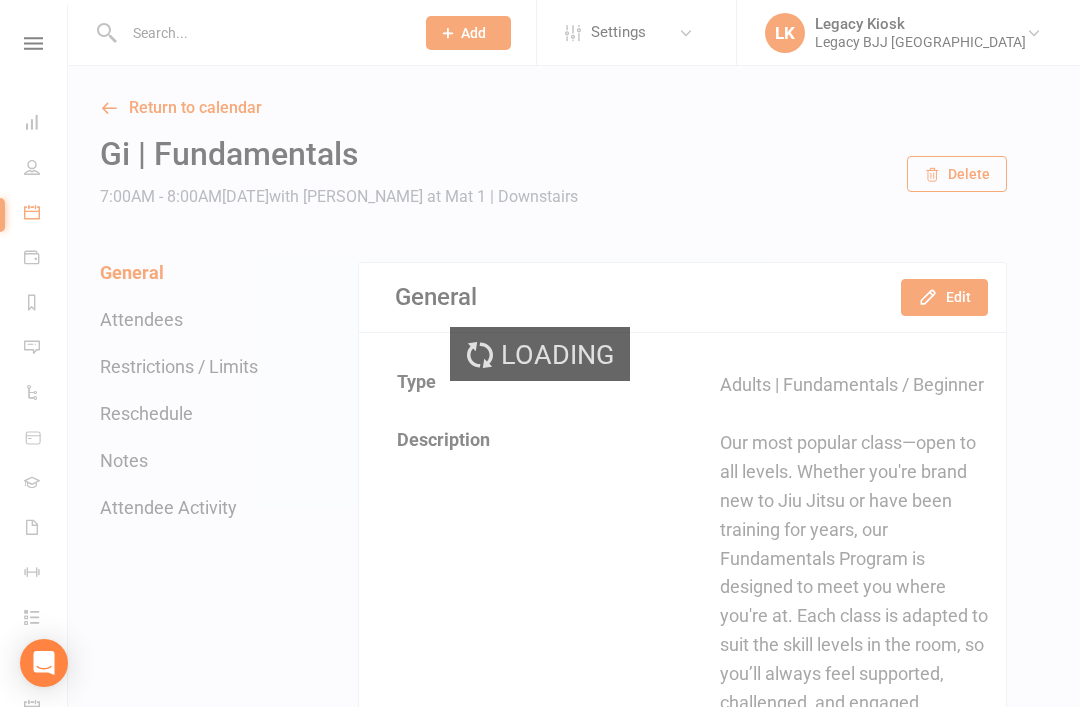 click on "Loading" at bounding box center [540, 353] 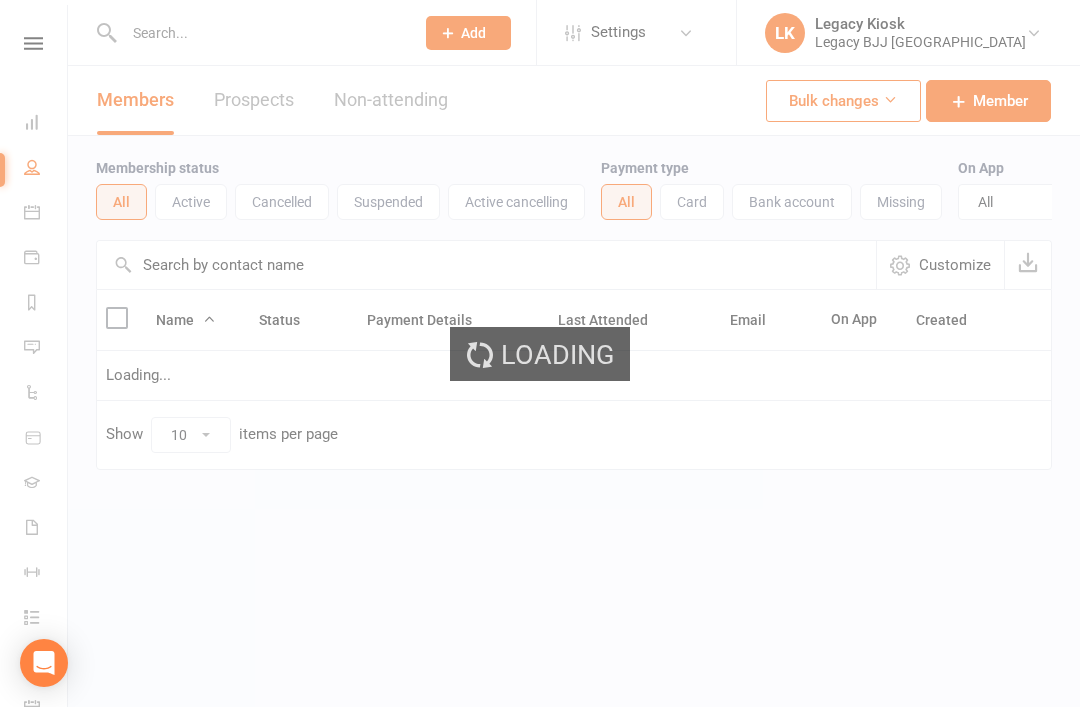 click on "Loading" at bounding box center (540, 353) 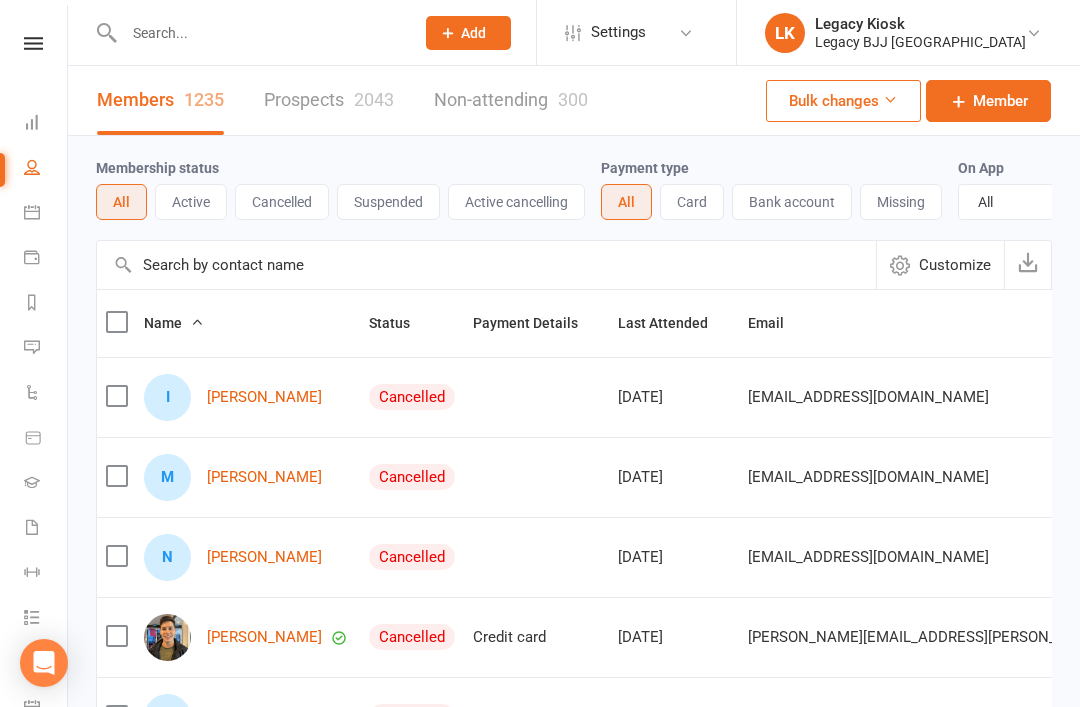 click on "Dashboard" at bounding box center (46, 124) 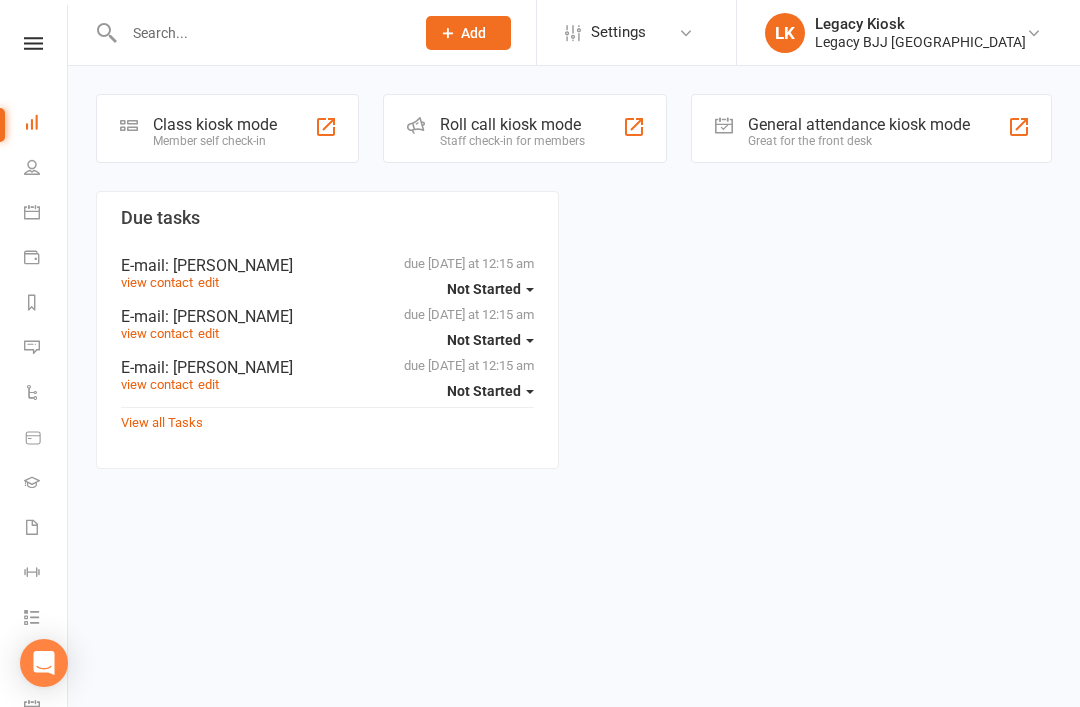 click on "Staff check-in for members" at bounding box center (512, 141) 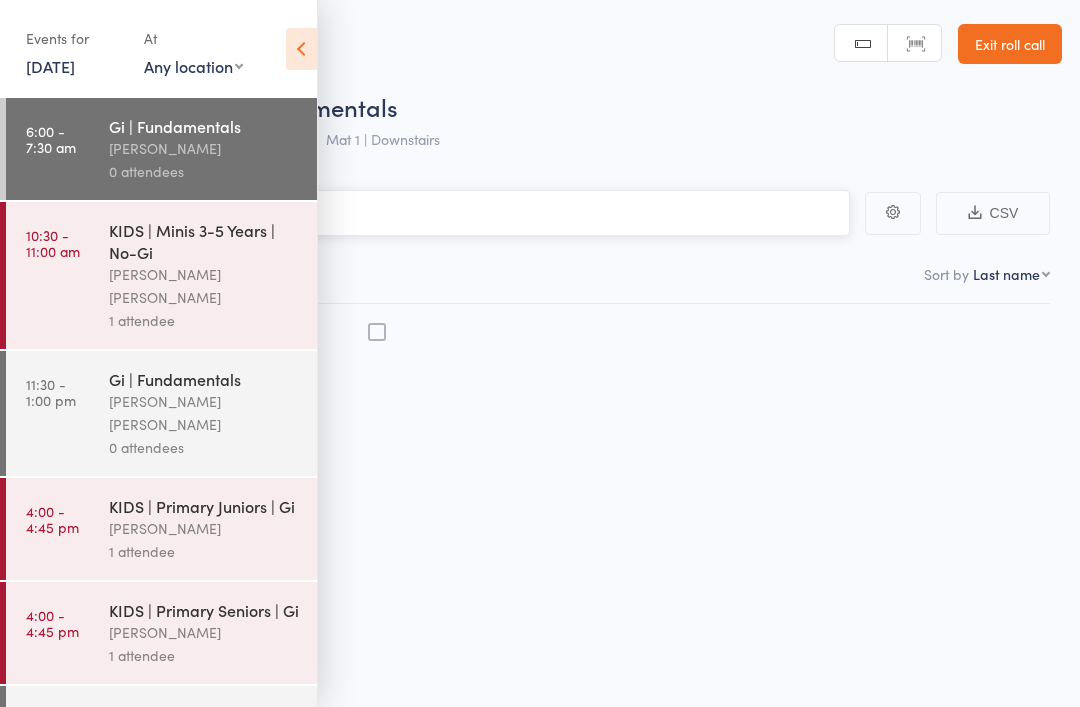 scroll, scrollTop: 0, scrollLeft: 0, axis: both 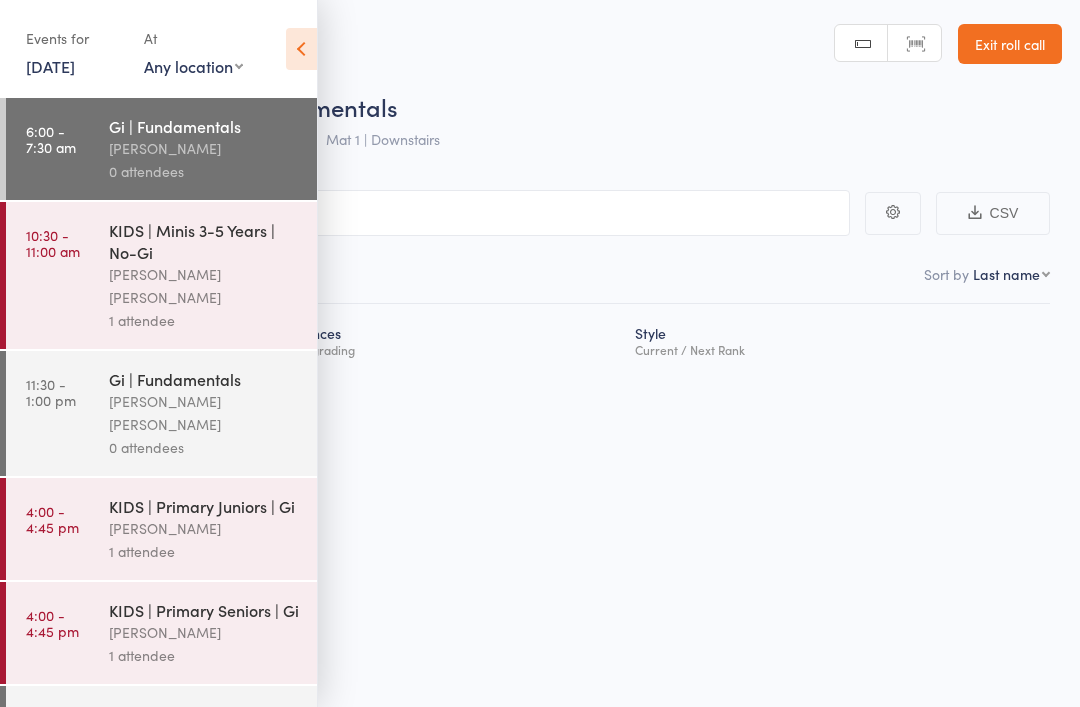 click at bounding box center (301, 49) 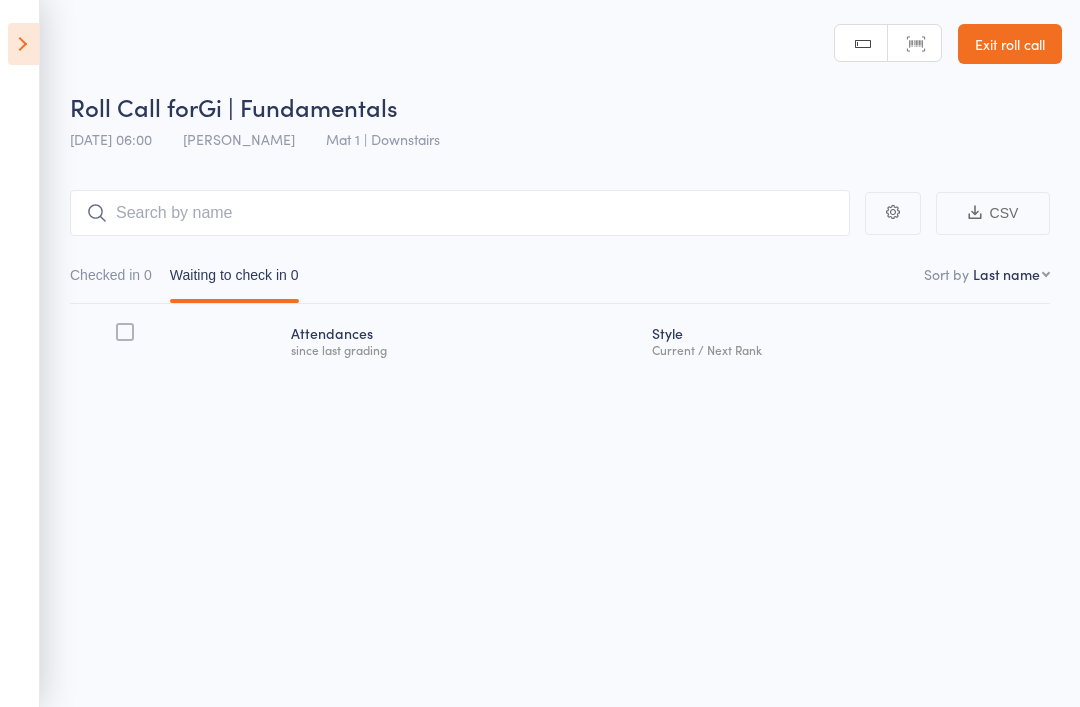 click at bounding box center (23, 44) 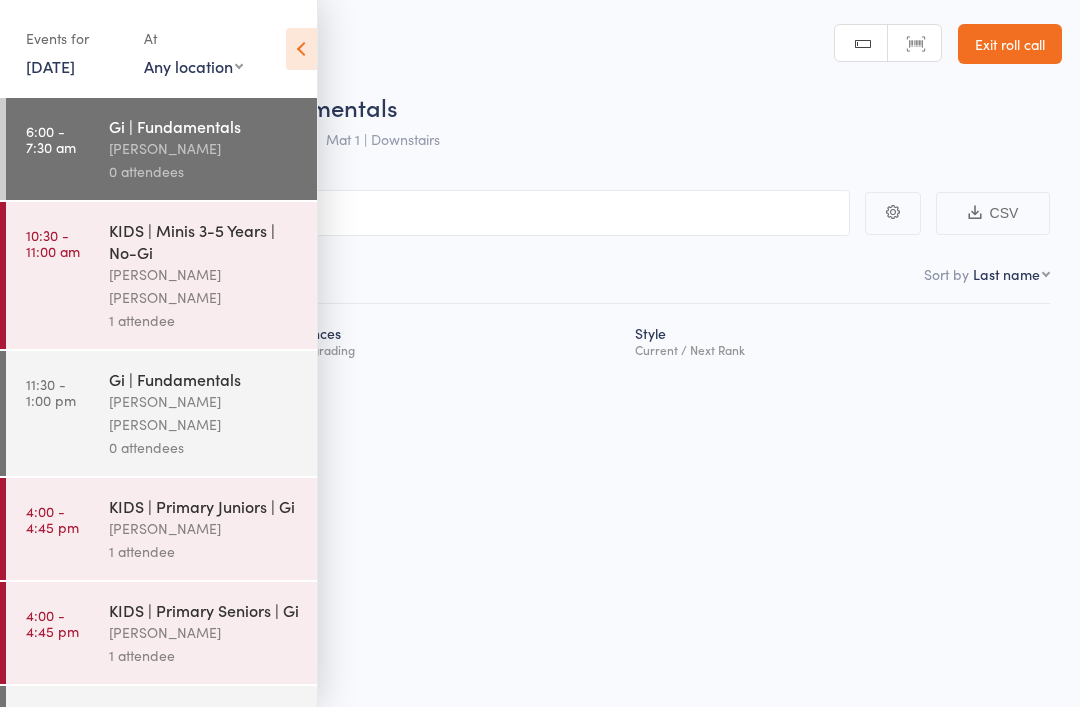 click on "6:00 - 7:30 am" at bounding box center (51, 139) 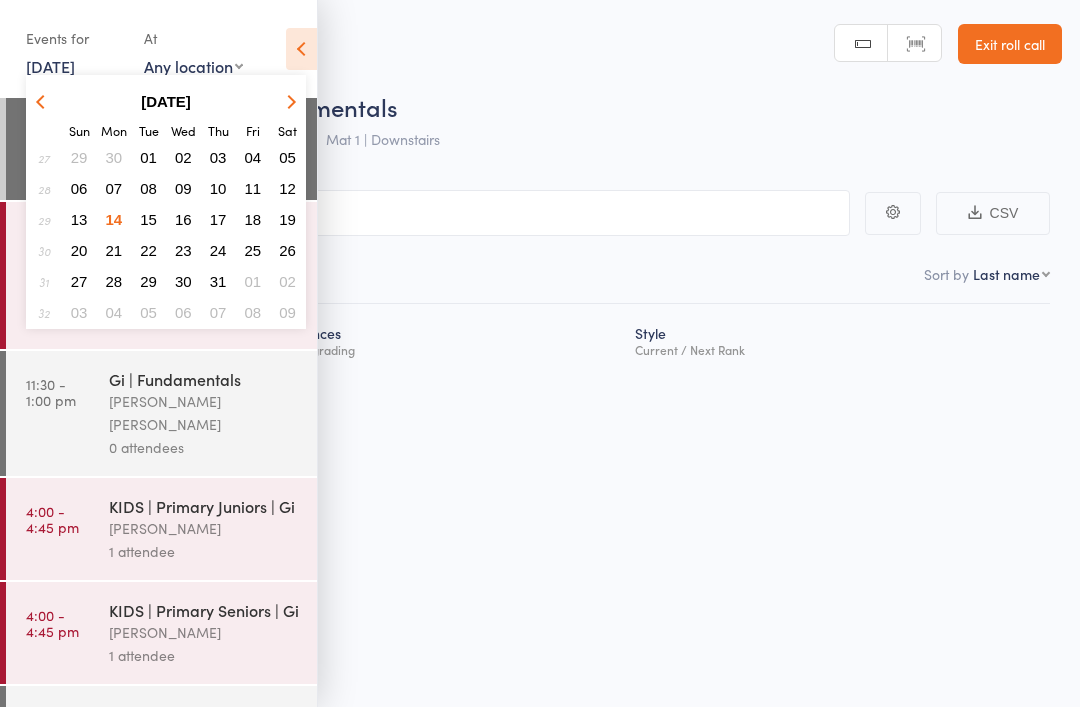 click on "14" at bounding box center (114, 219) 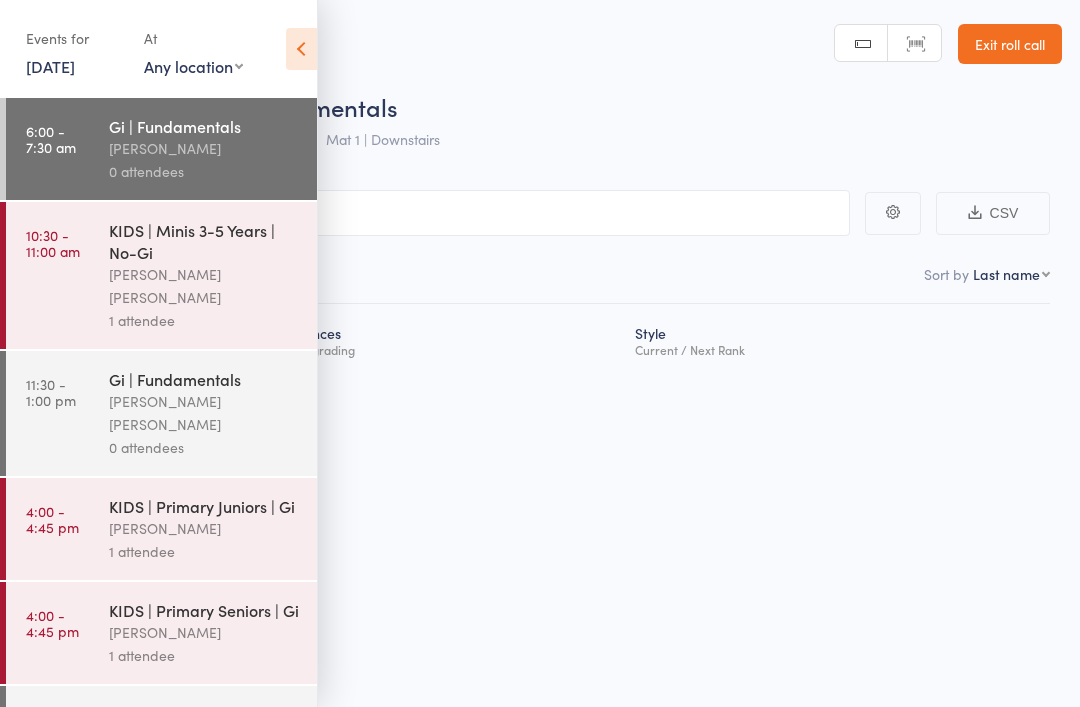 click on "6:00 - 7:30 am Gi | Fundamentals [PERSON_NAME] 0 attendees" at bounding box center (161, 149) 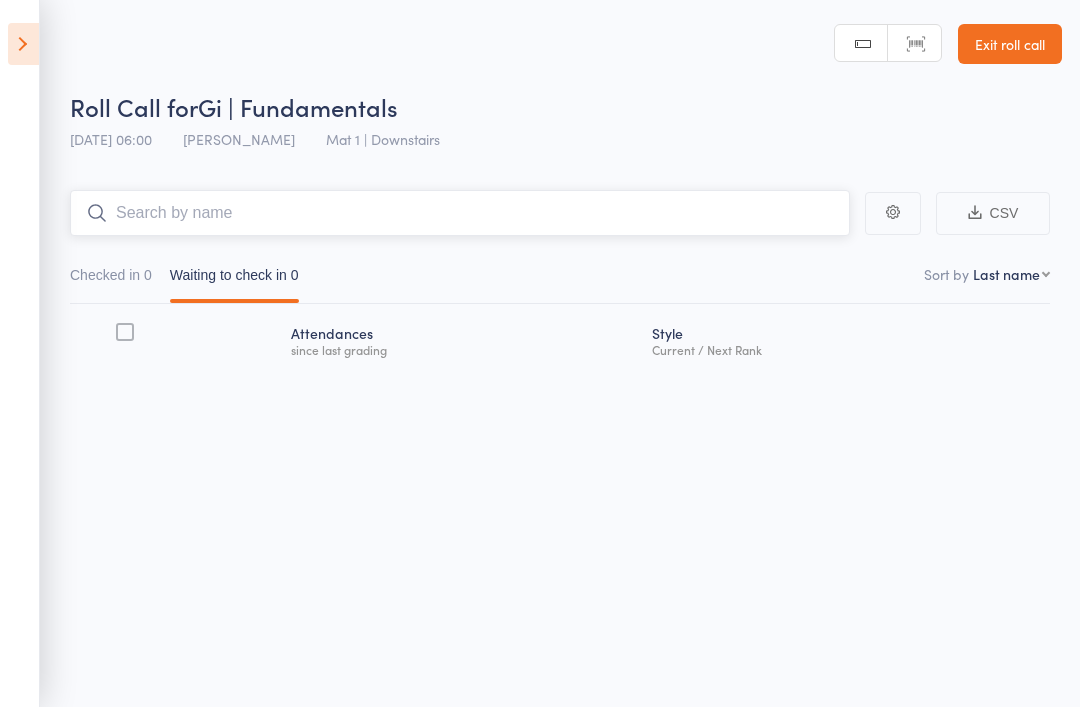 click at bounding box center [460, 213] 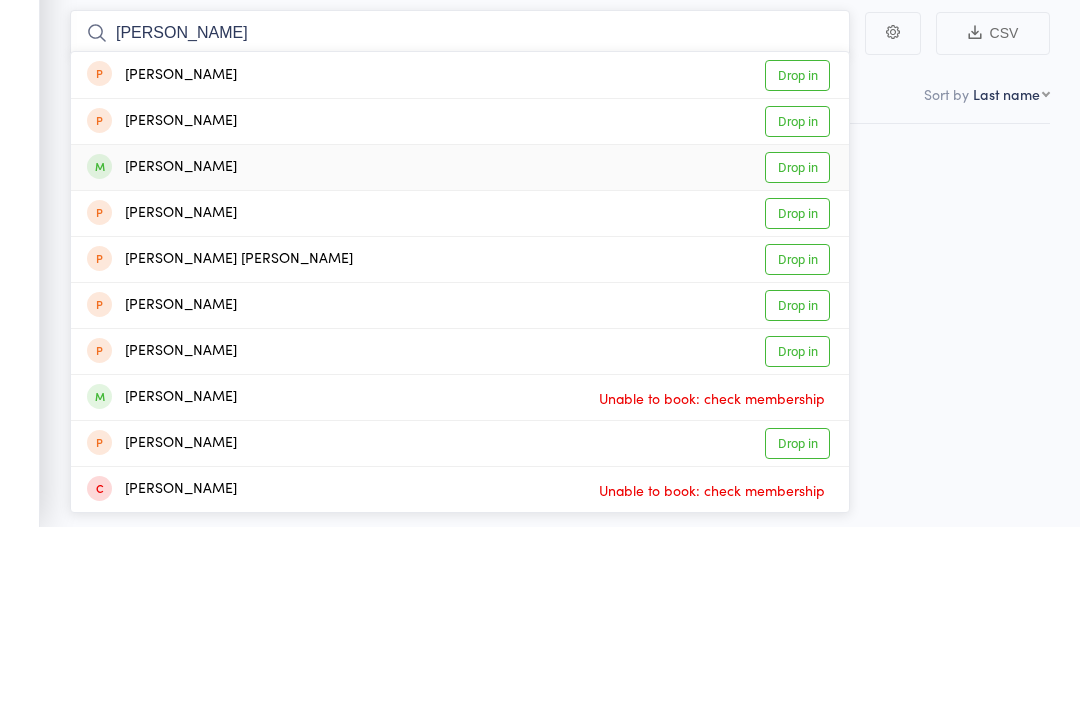 type on "[PERSON_NAME]" 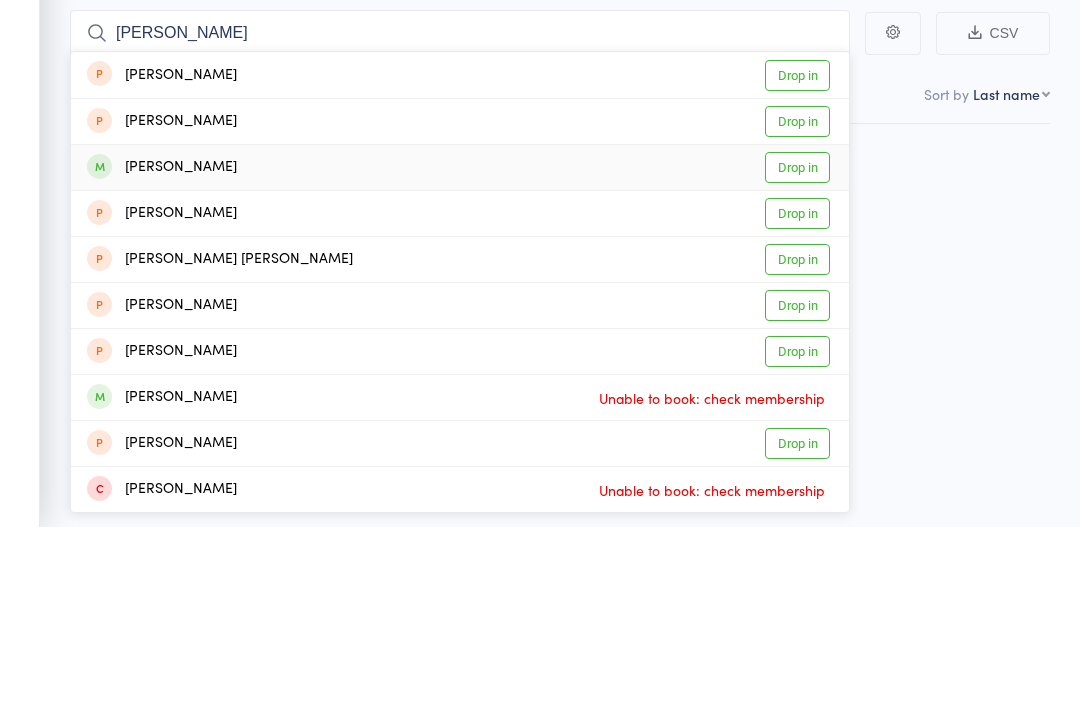 click on "Drop in" at bounding box center (797, 347) 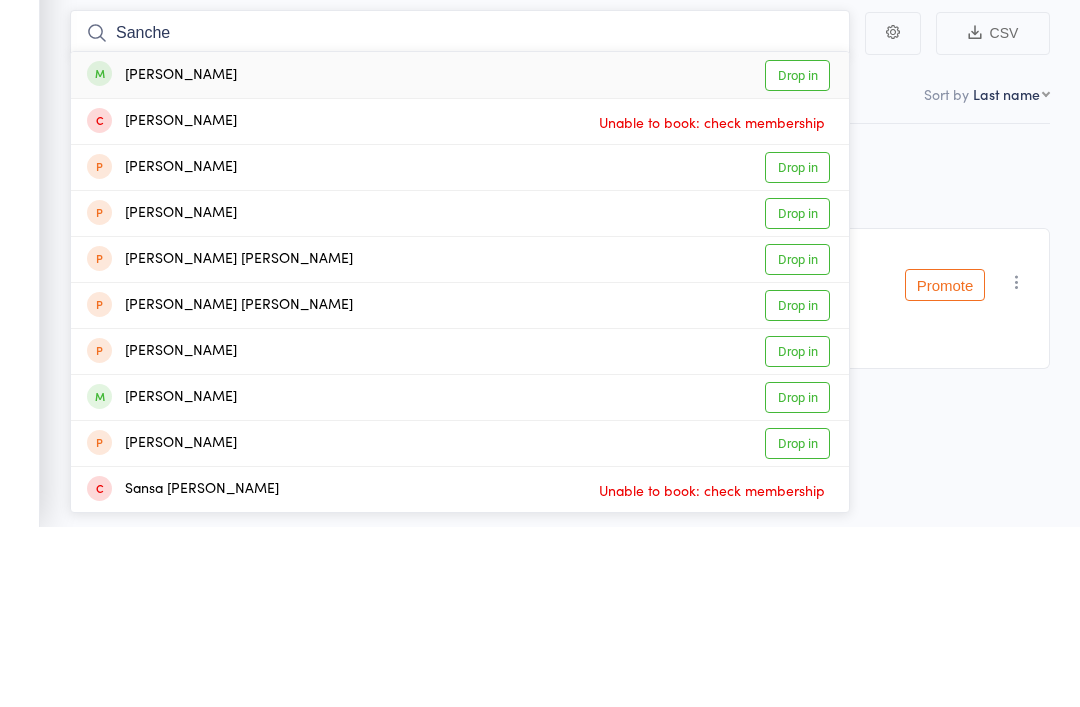 type on "Sanche" 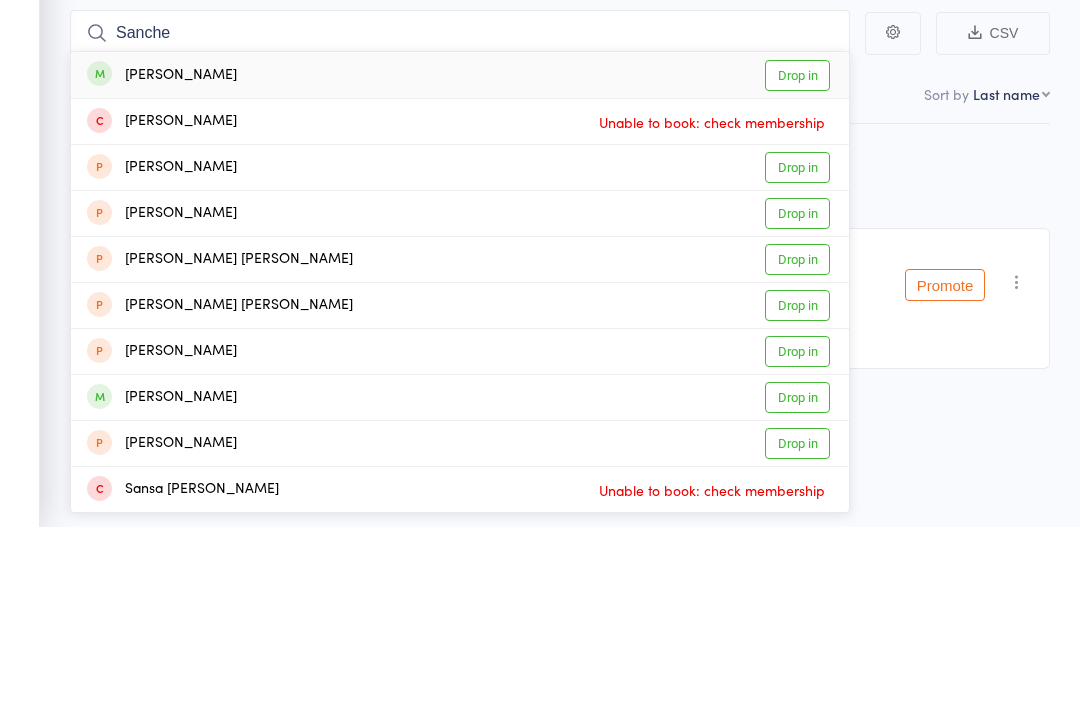click on "Drop in" at bounding box center (797, 255) 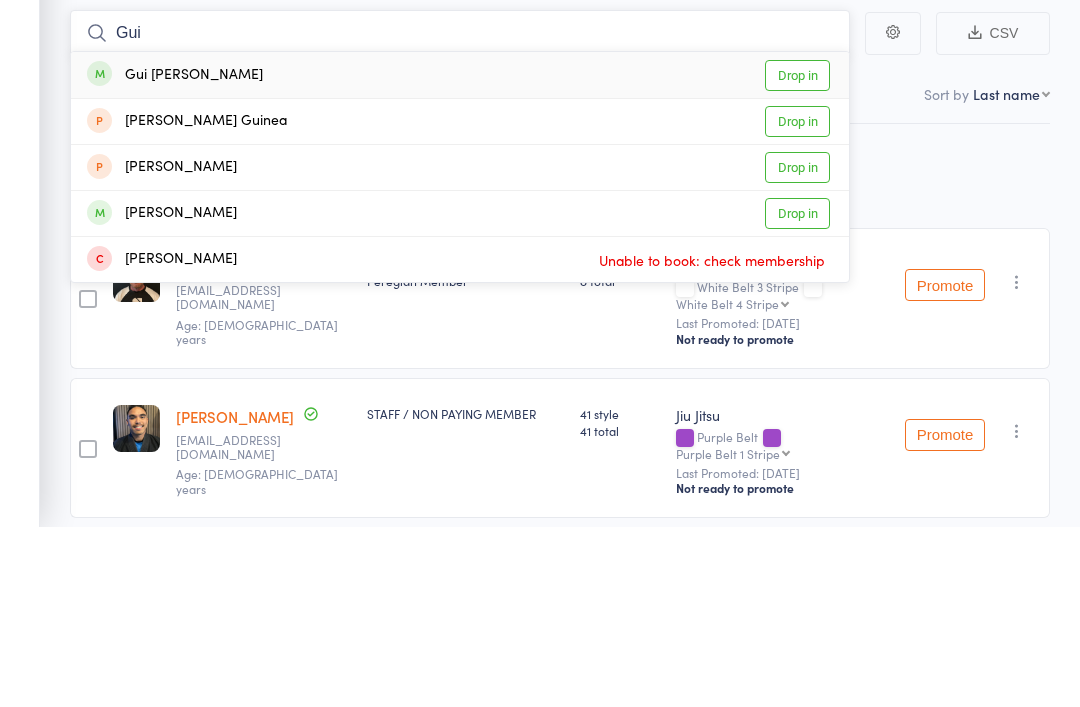 type on "Gui" 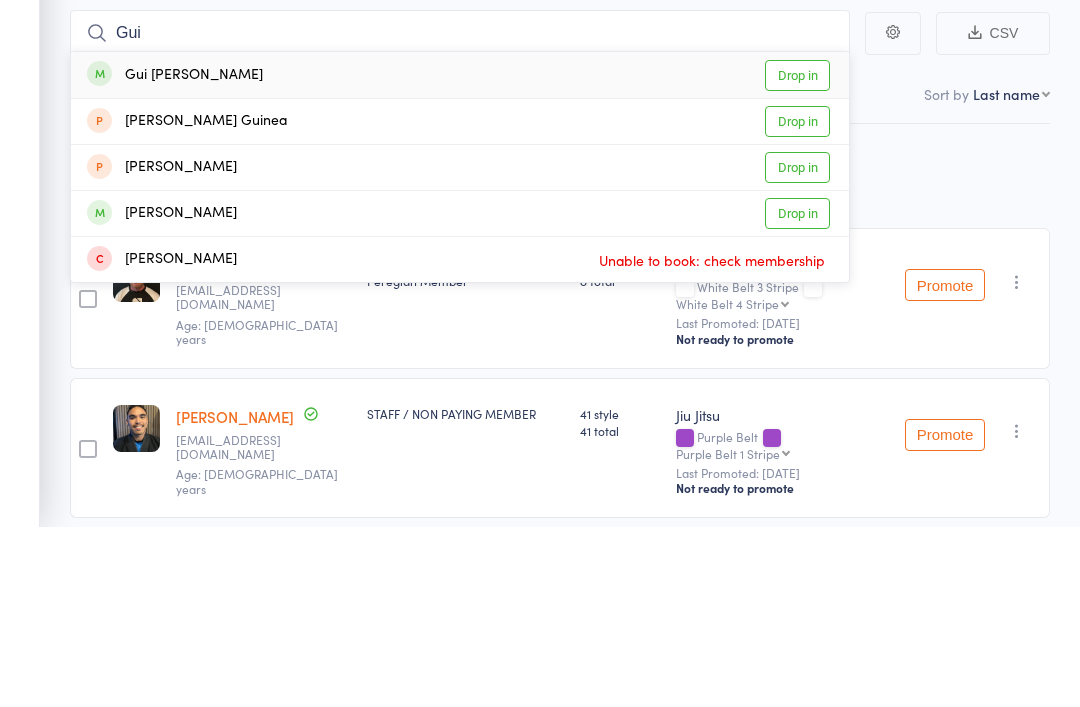 click on "Drop in" at bounding box center (797, 255) 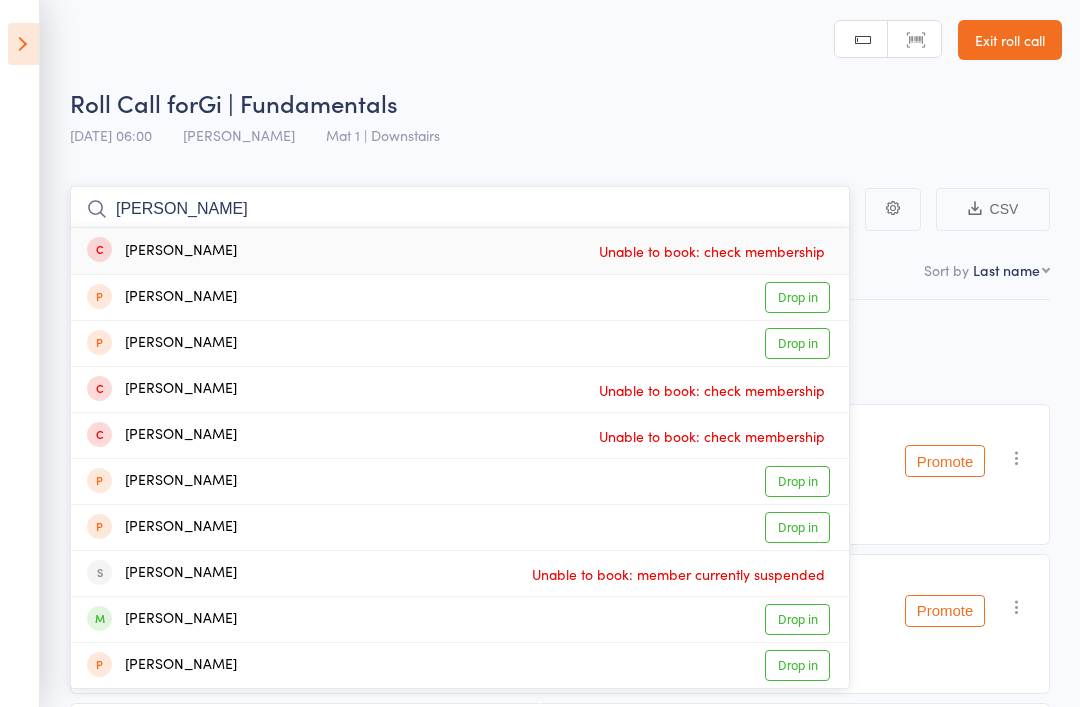 scroll, scrollTop: 0, scrollLeft: 0, axis: both 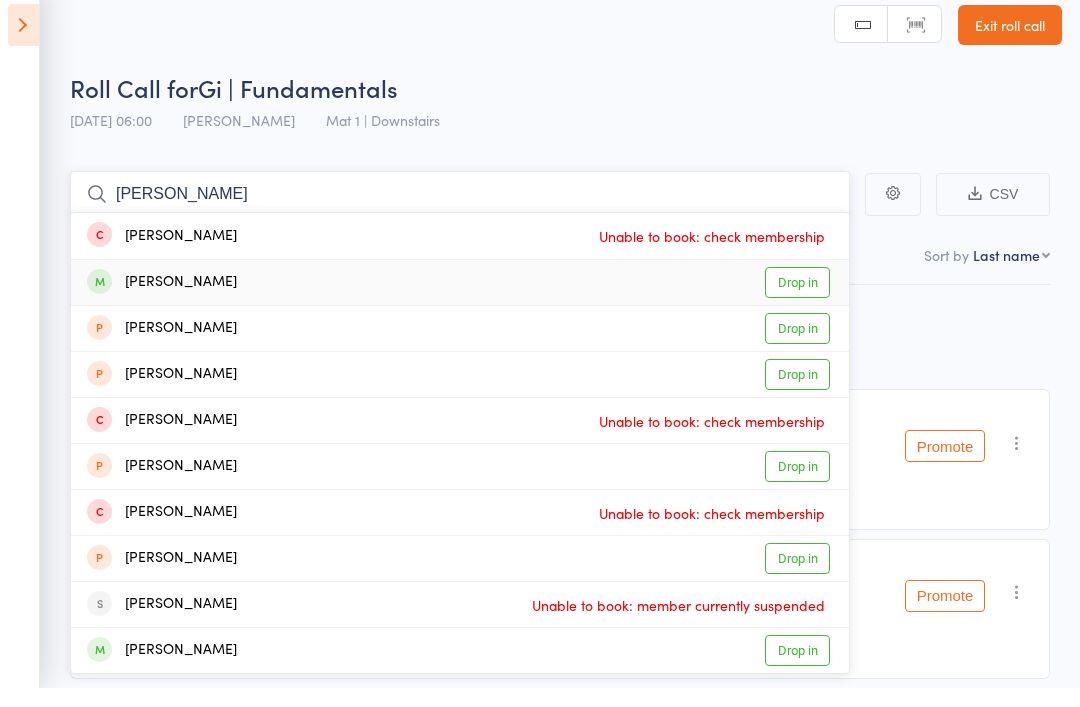 type on "[PERSON_NAME]" 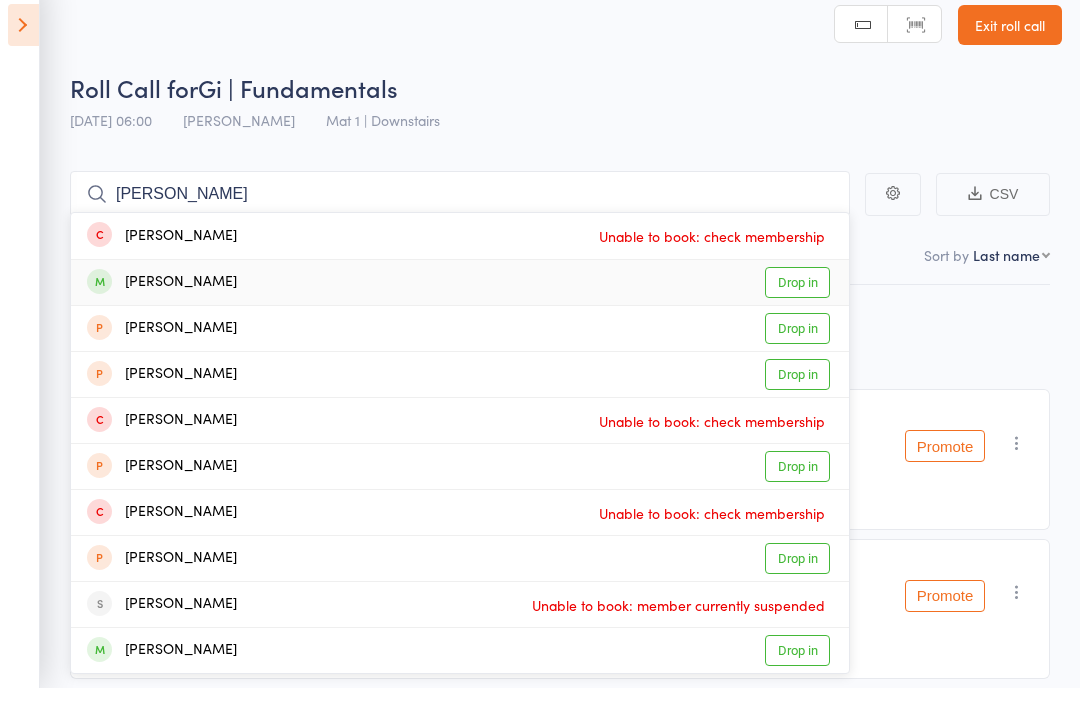 click on "Drop in" at bounding box center (797, 301) 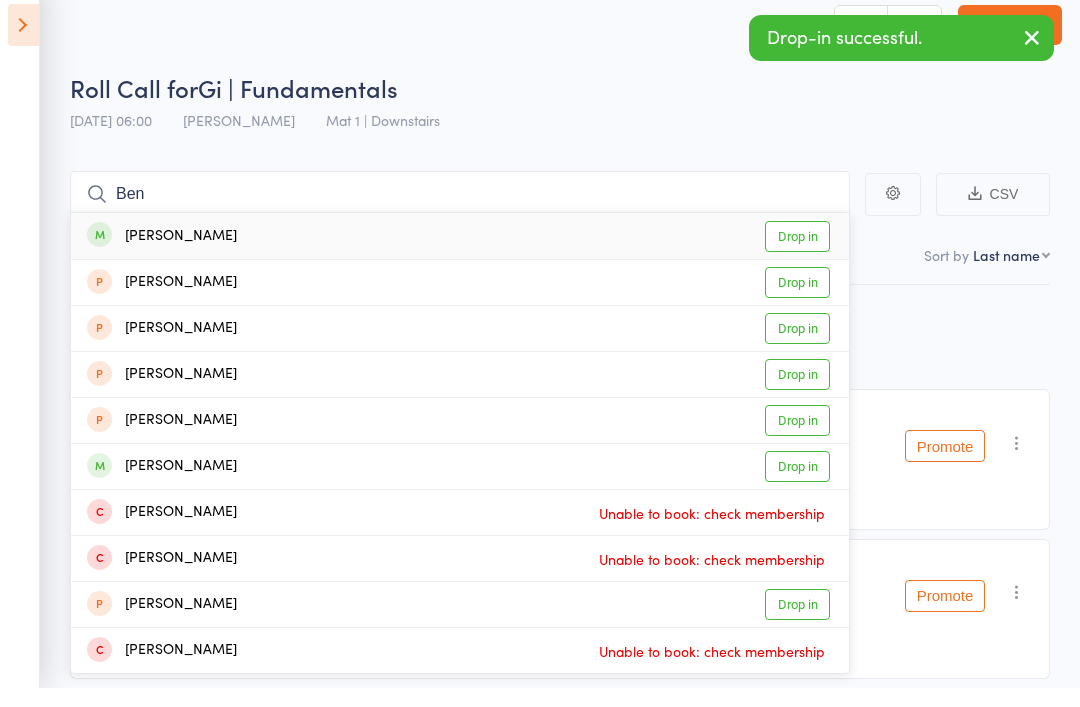 click on "[PERSON_NAME] [PERSON_NAME] Drop in [PERSON_NAME] Drop in [PERSON_NAME] Drop in [PERSON_NAME] Drop in [PERSON_NAME] Drop in Ben Scouse Drop in [PERSON_NAME] Unable to book: check membership [PERSON_NAME] Unable to book: check membership [PERSON_NAME] Drop in [PERSON_NAME] Unable to book: check membership CSV
Checked in  4 Waiting to check in  0
Sort by   Last name First name Last name Birthday [DATE]? Behind on payments? Check in time Next payment date Next payment amount Membership name Membership expires Ready to grade Style and Rank Style attendance count All attendance count Last Promoted Membership Atten­dances since last grading Style Current / Next Rank edit [PERSON_NAME]    [EMAIL_ADDRESS][DOMAIN_NAME] Age: [DEMOGRAPHIC_DATA] years Sunshine Coast All Access - Peregian Member 8 style 8 total Jiu Jitsu White Belt 3 Stripe  White Belt 4 Stripe  White Belt 4 Stripe Blue Belt Blue Belt 1 Stripe Blue Belt 2 Stripe Blue Belt 3 Stripe Blue Belt 4 Stripe Purple Belt Purple Belt 1 Stripe Purple Belt 2 Stripe Purple Belt 3 Stripe Purple Belt 4 Stripe Brown Belt Promote" at bounding box center [540, 624] 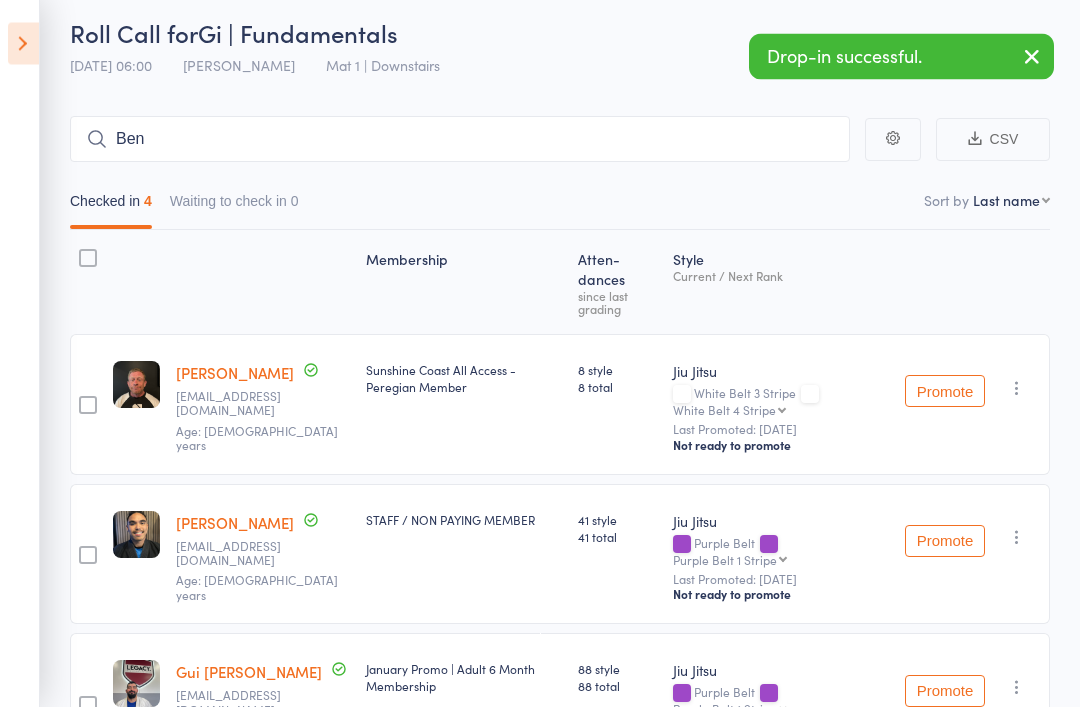 scroll, scrollTop: 75, scrollLeft: 0, axis: vertical 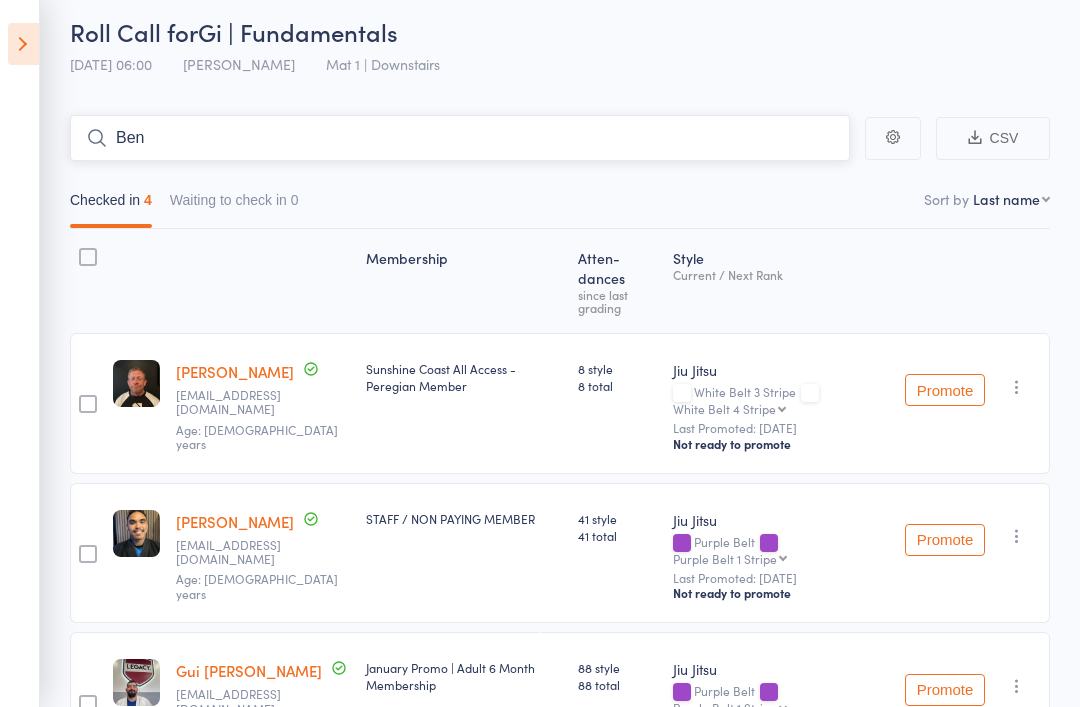 click on "Ben" at bounding box center [460, 138] 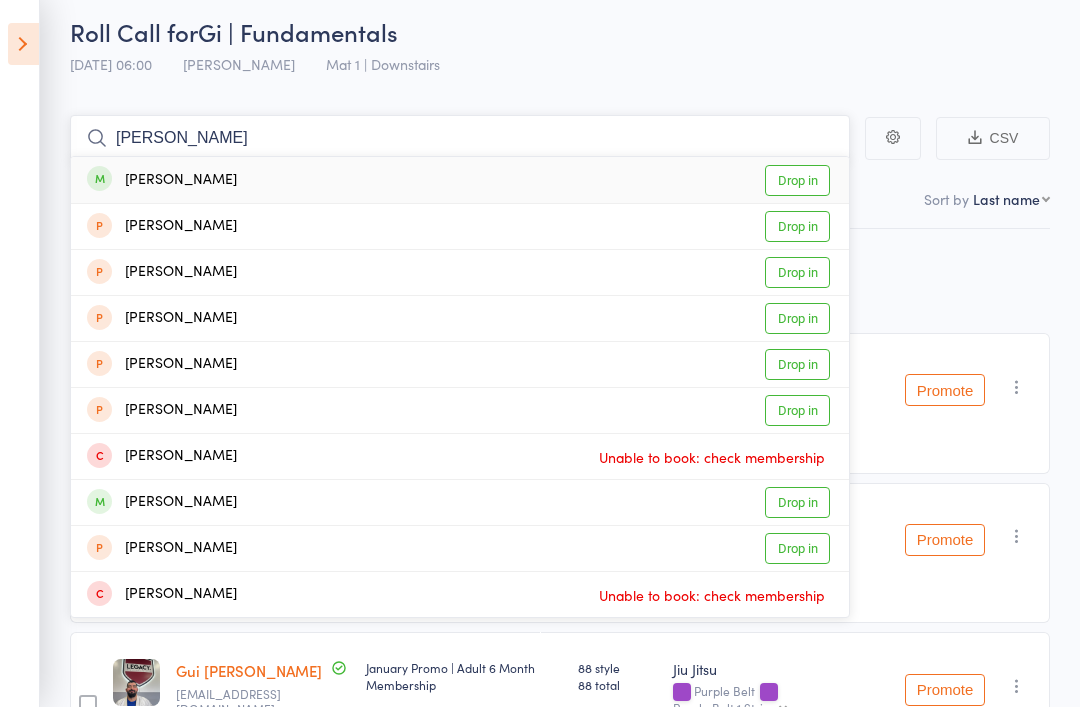 type on "[PERSON_NAME]" 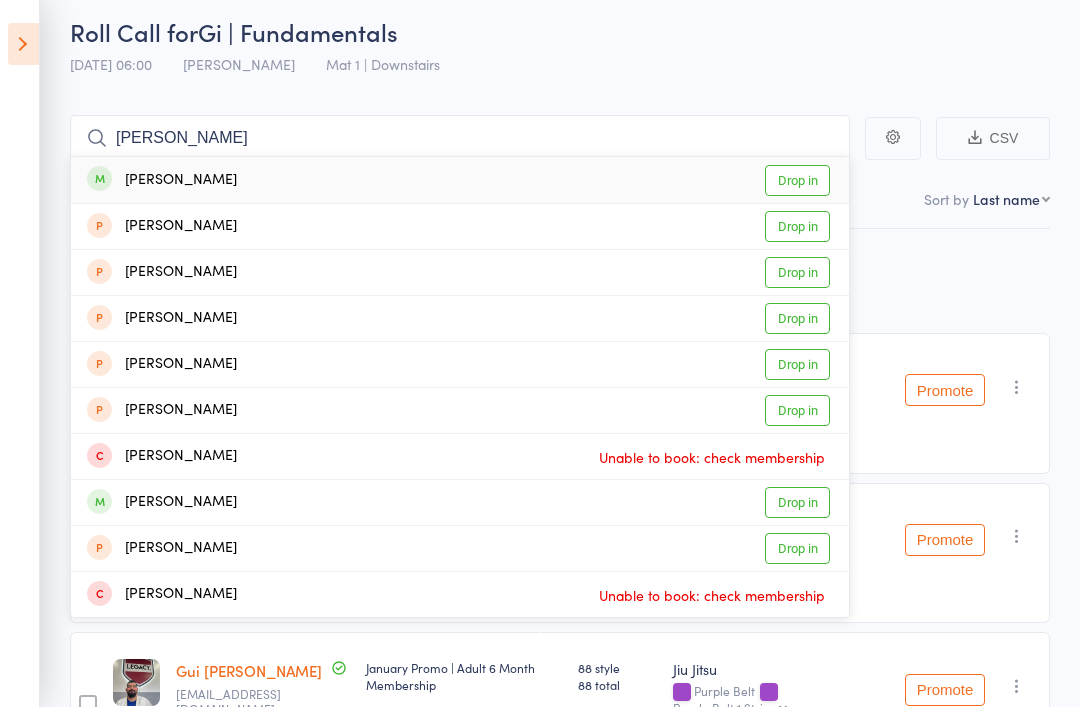 click on "Drop in" at bounding box center [797, 180] 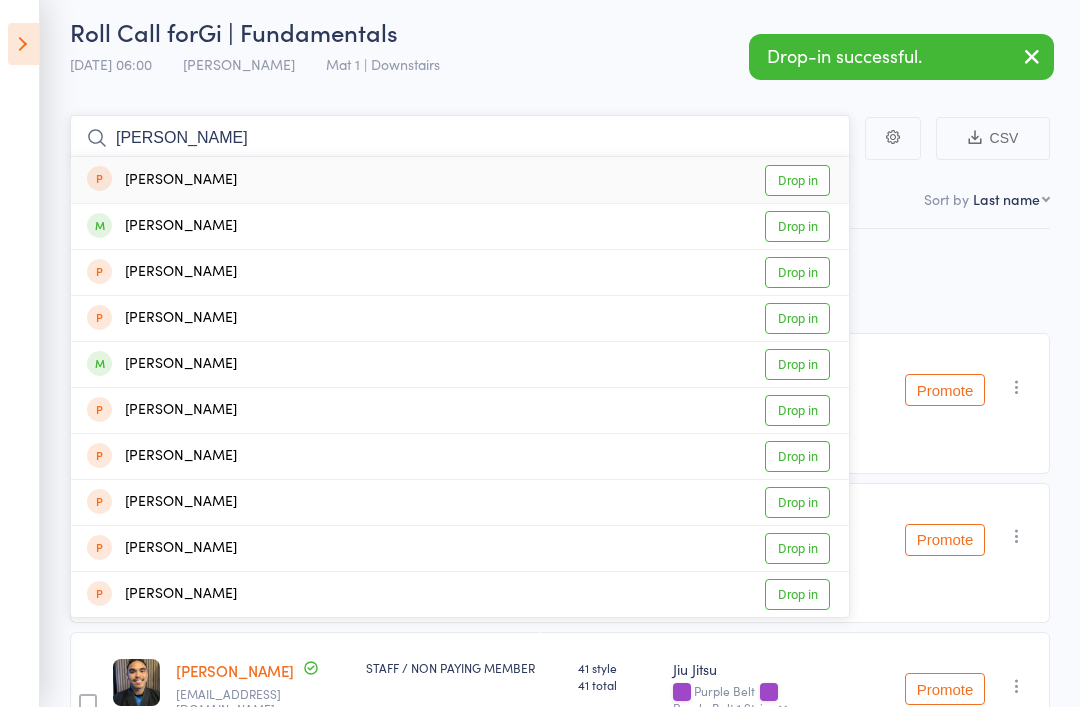 type on "[PERSON_NAME]" 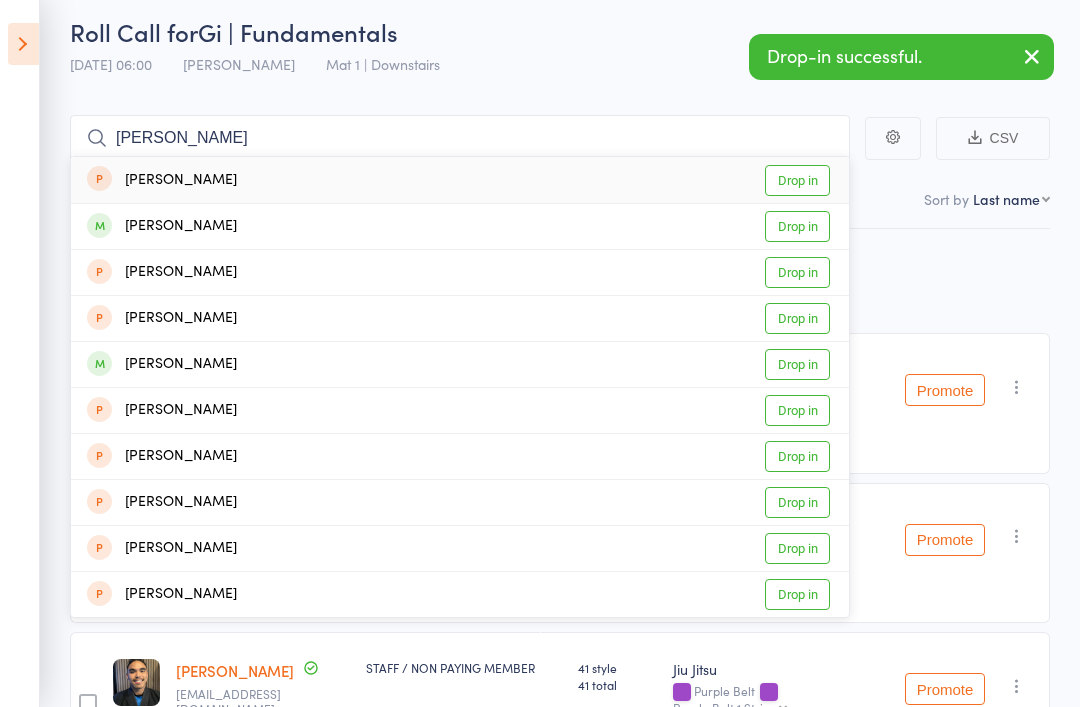 click on "Drop in" at bounding box center [797, 226] 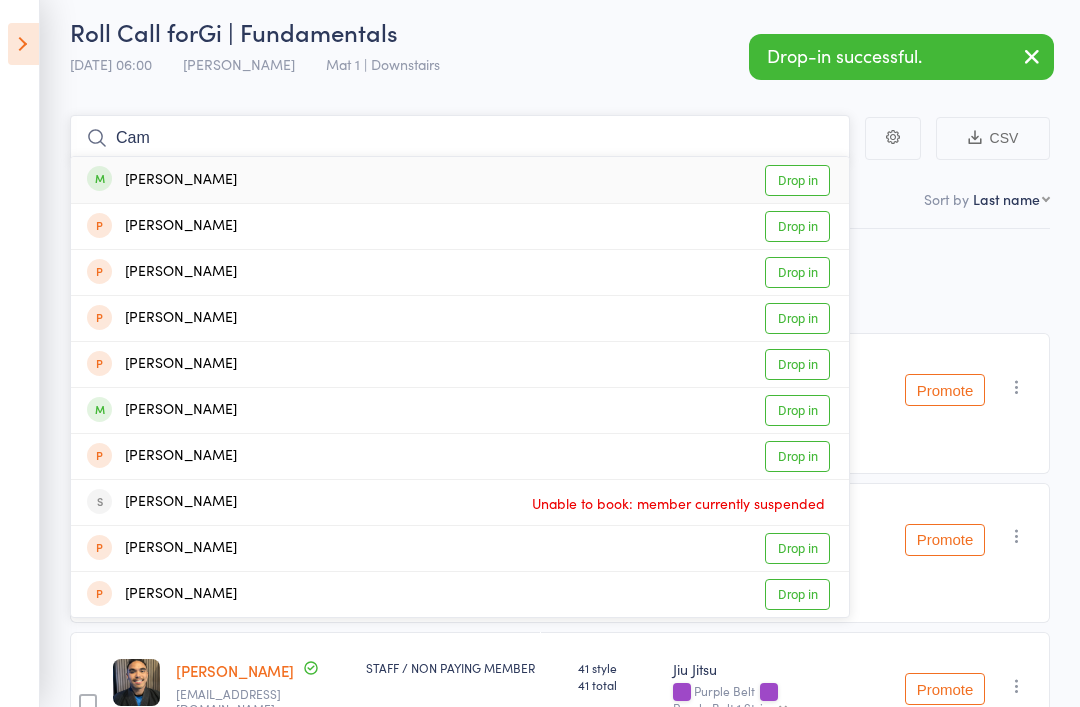 type on "Cam" 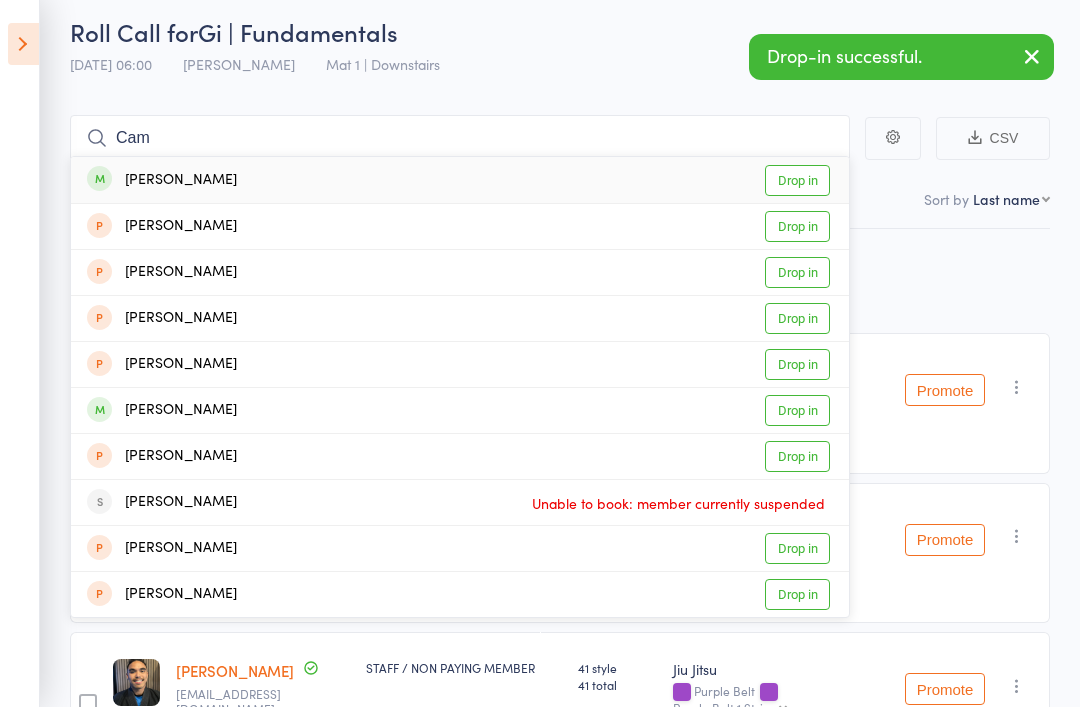 click on "Drop in" at bounding box center [797, 180] 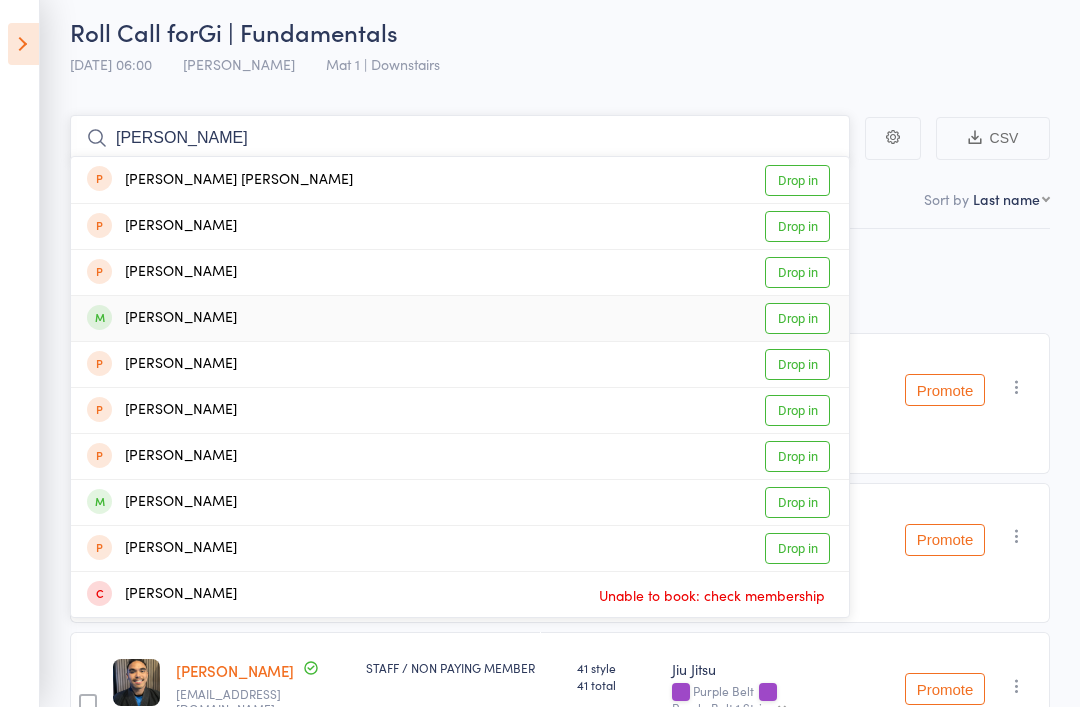 type on "[PERSON_NAME]" 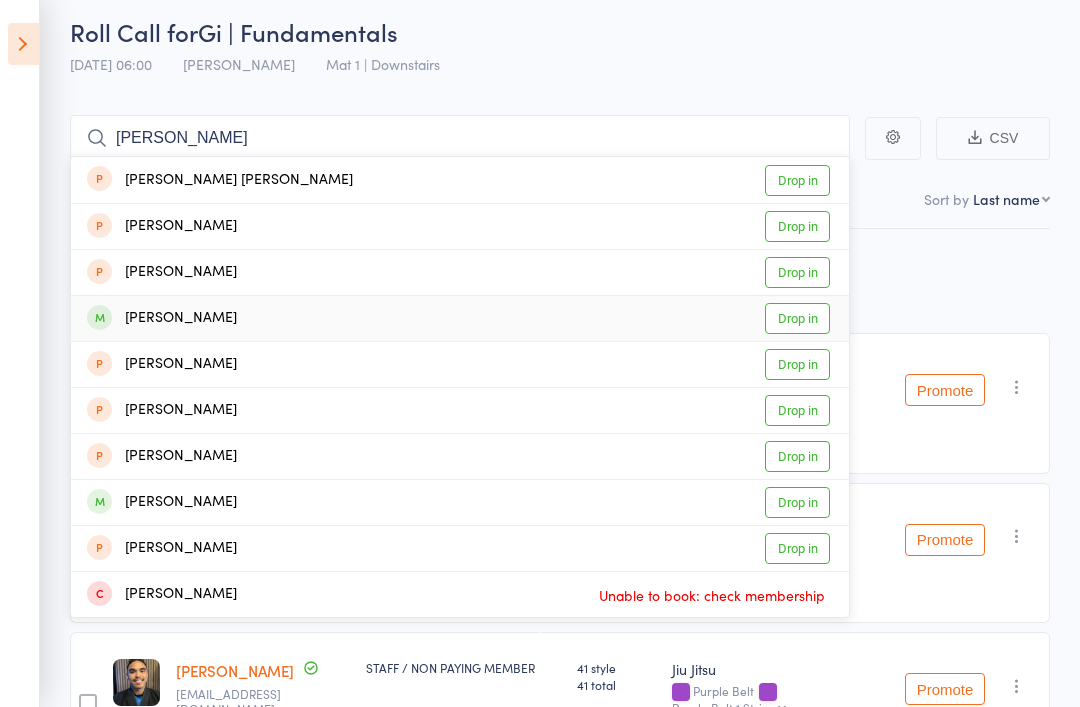 click on "Drop in" at bounding box center [797, 318] 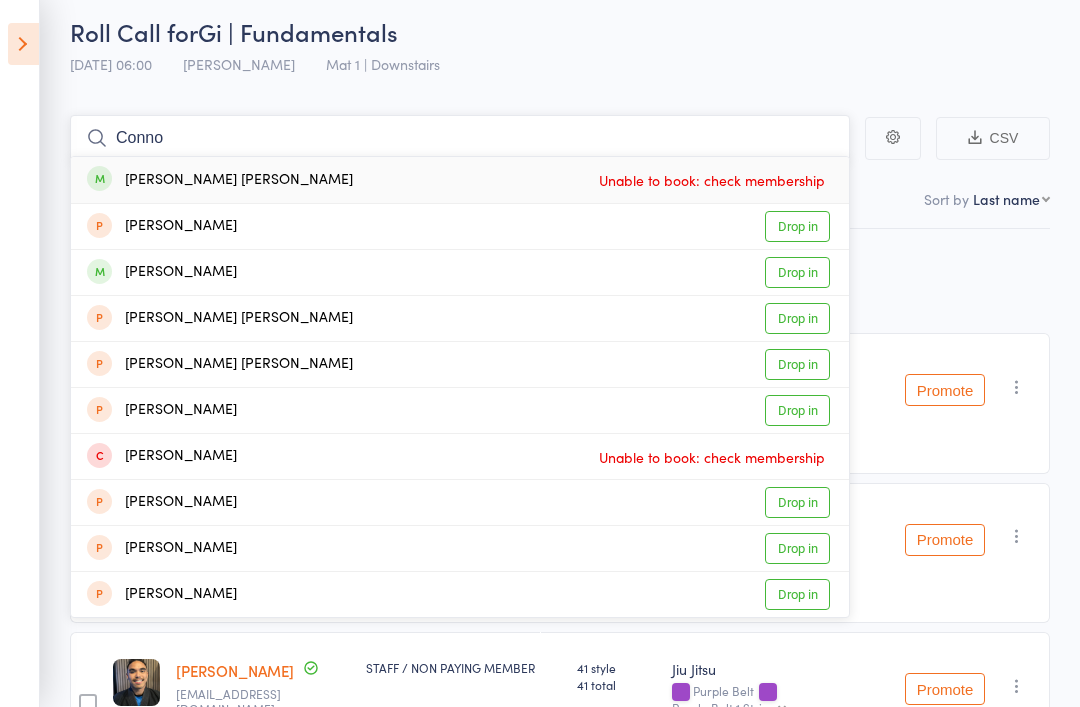 type on "Conno" 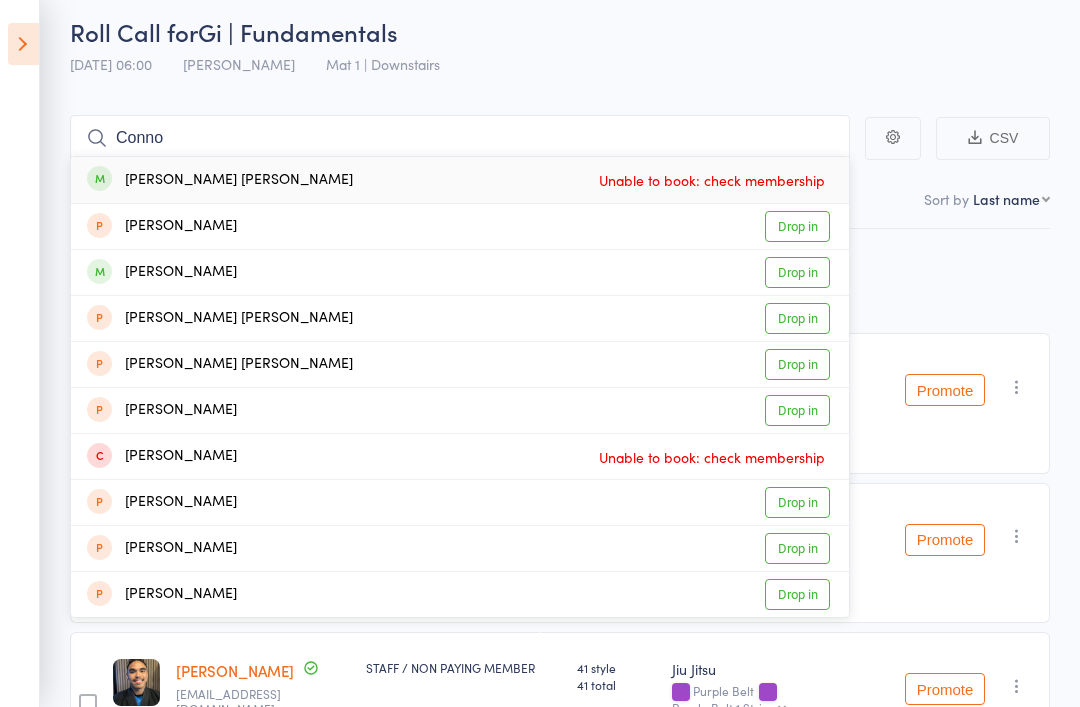 click on "Drop in" at bounding box center (797, 272) 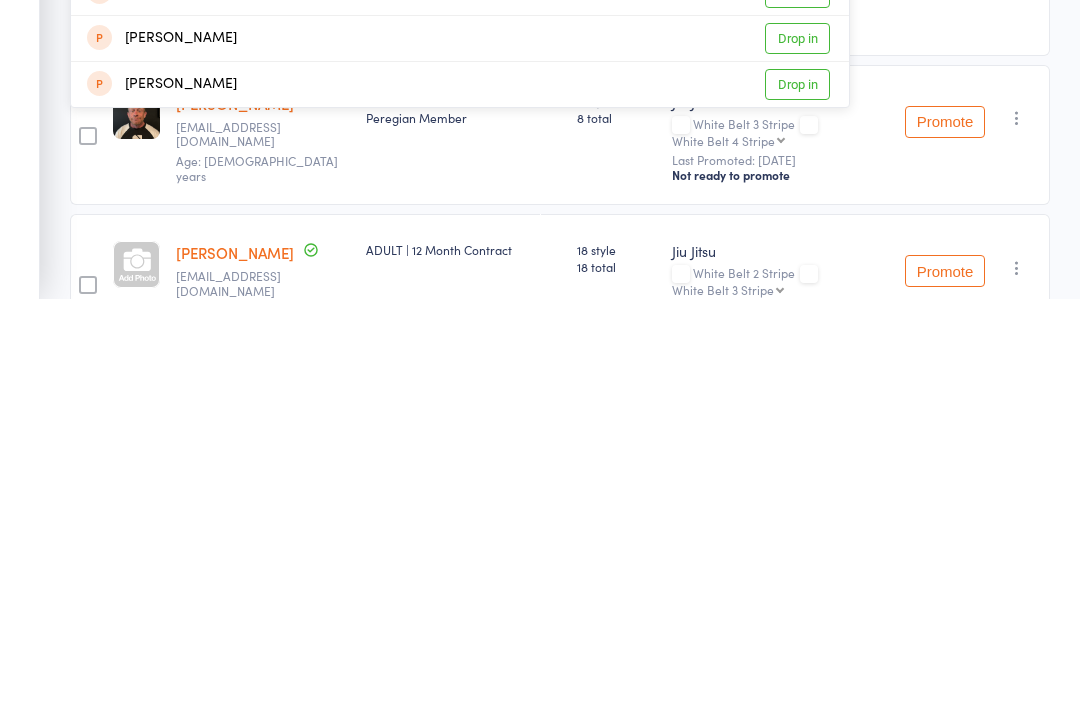 scroll, scrollTop: 91, scrollLeft: 0, axis: vertical 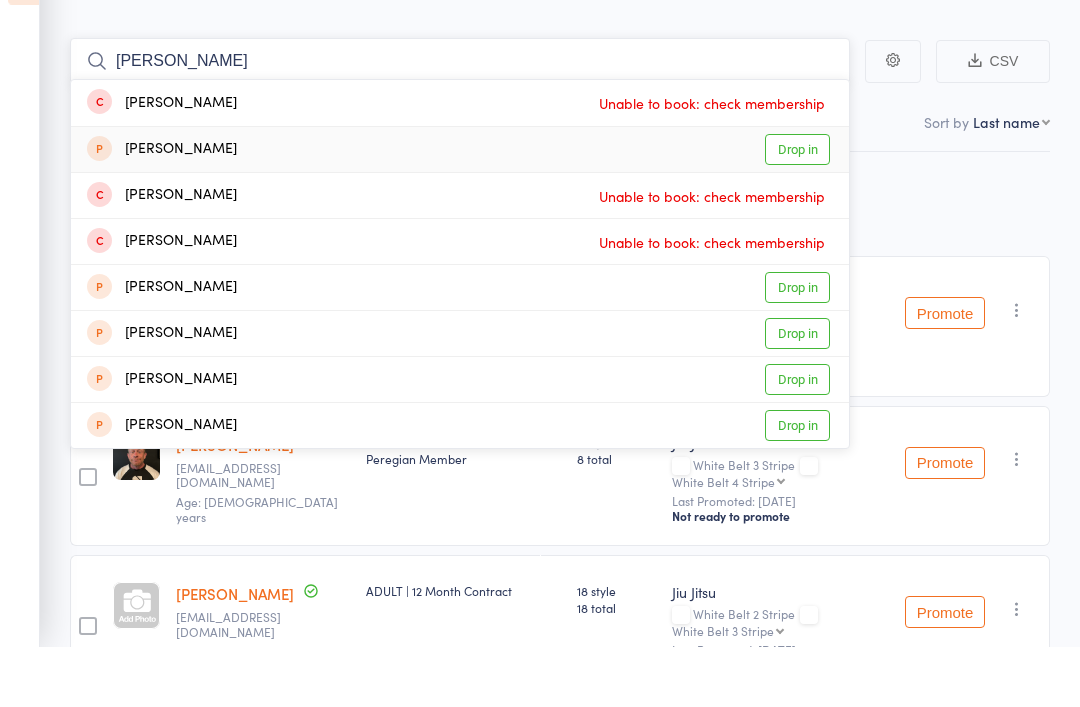 type on "[PERSON_NAME]" 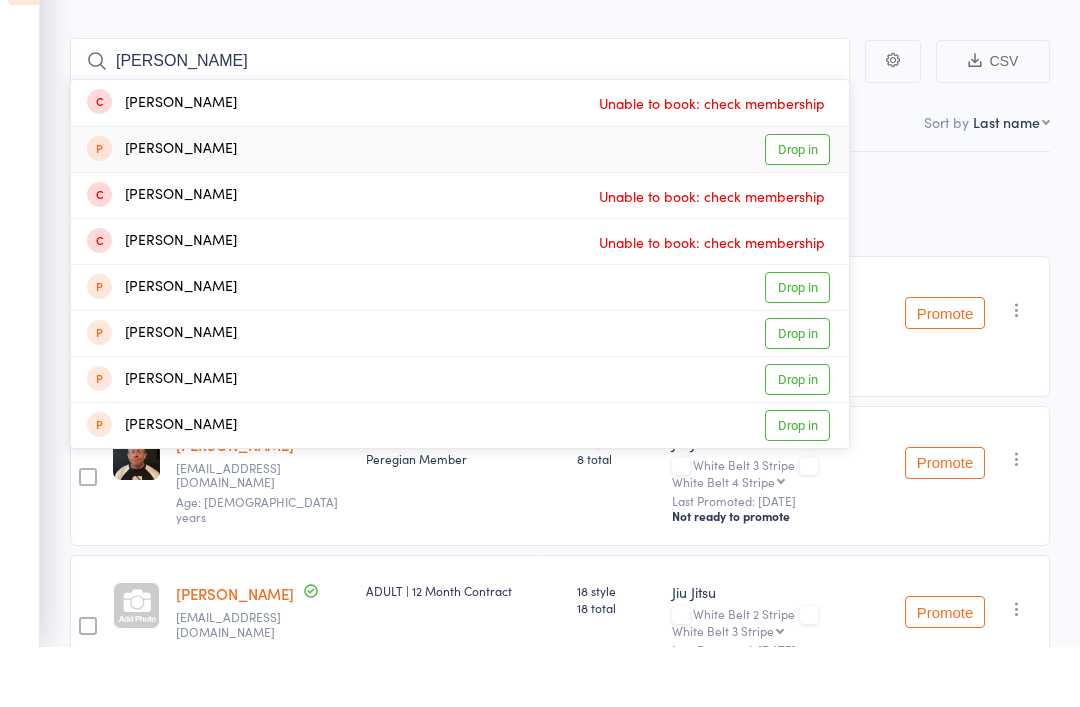 click on "Drop in" at bounding box center (797, 210) 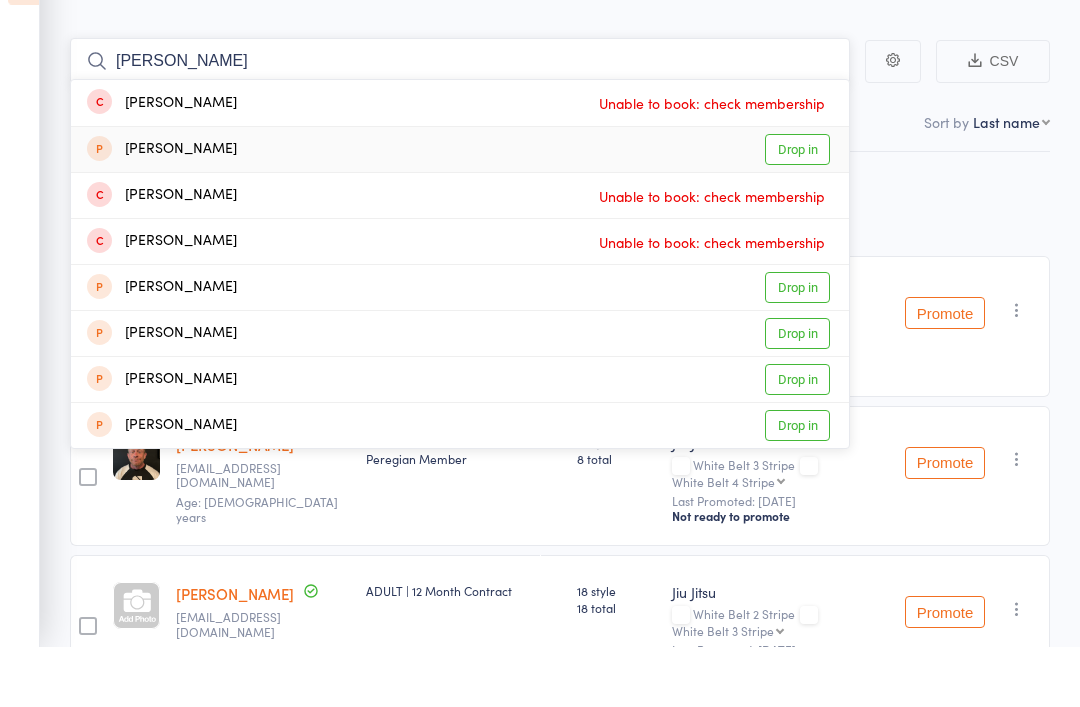 type 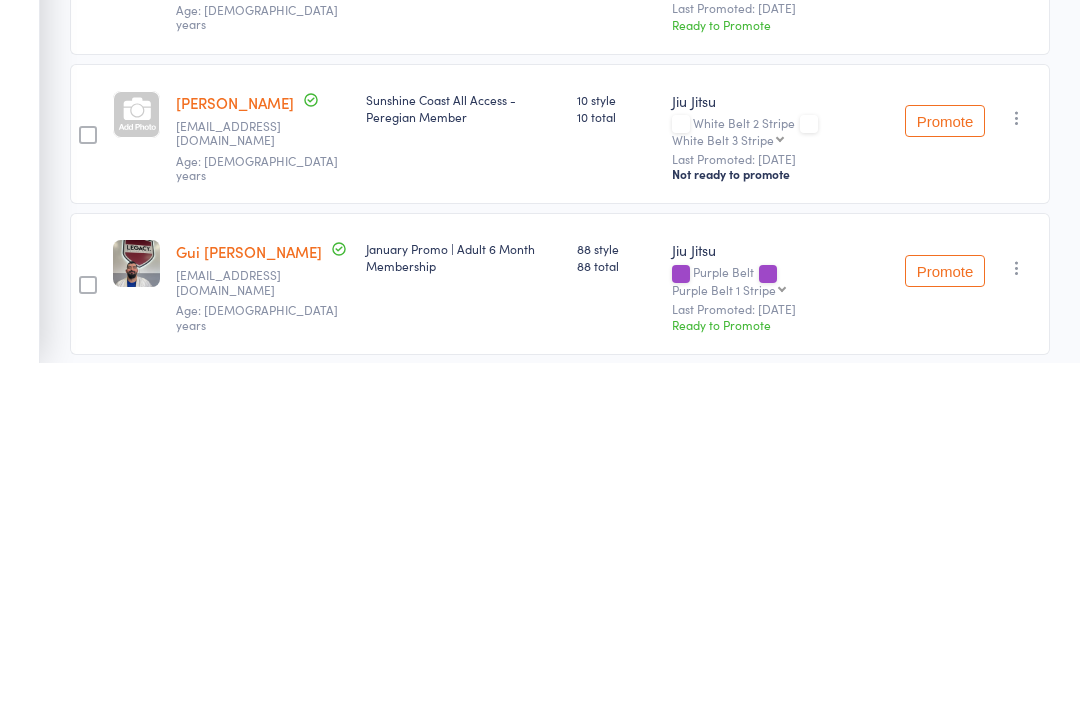 scroll, scrollTop: 869, scrollLeft: 0, axis: vertical 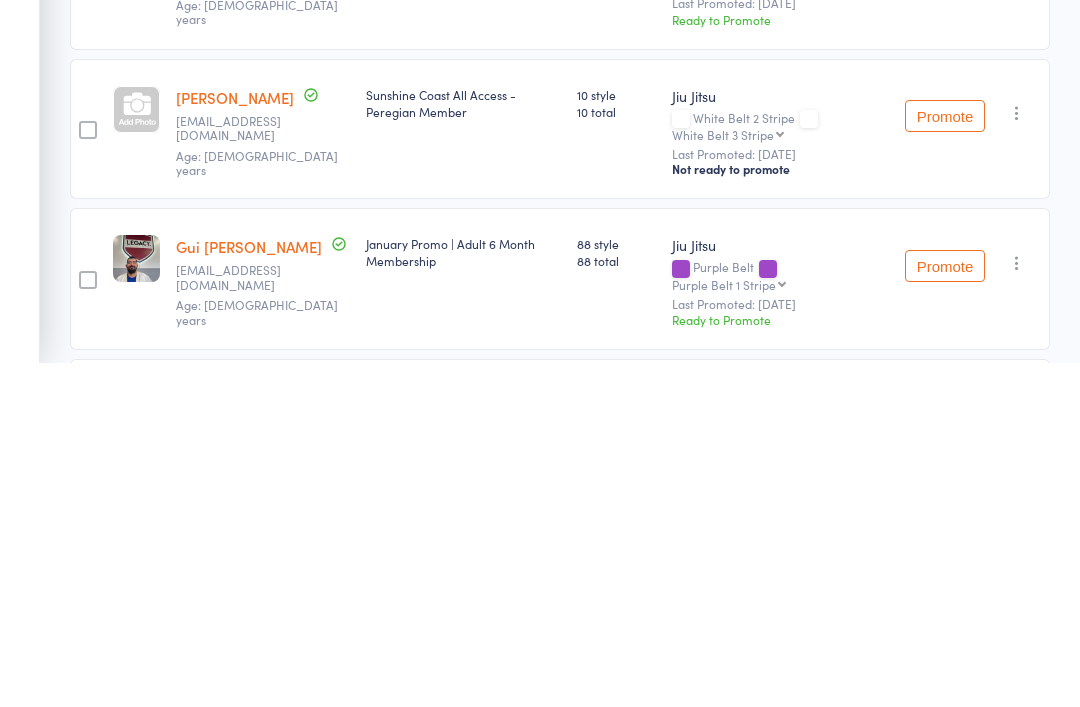 click on "Promote" at bounding box center [945, 610] 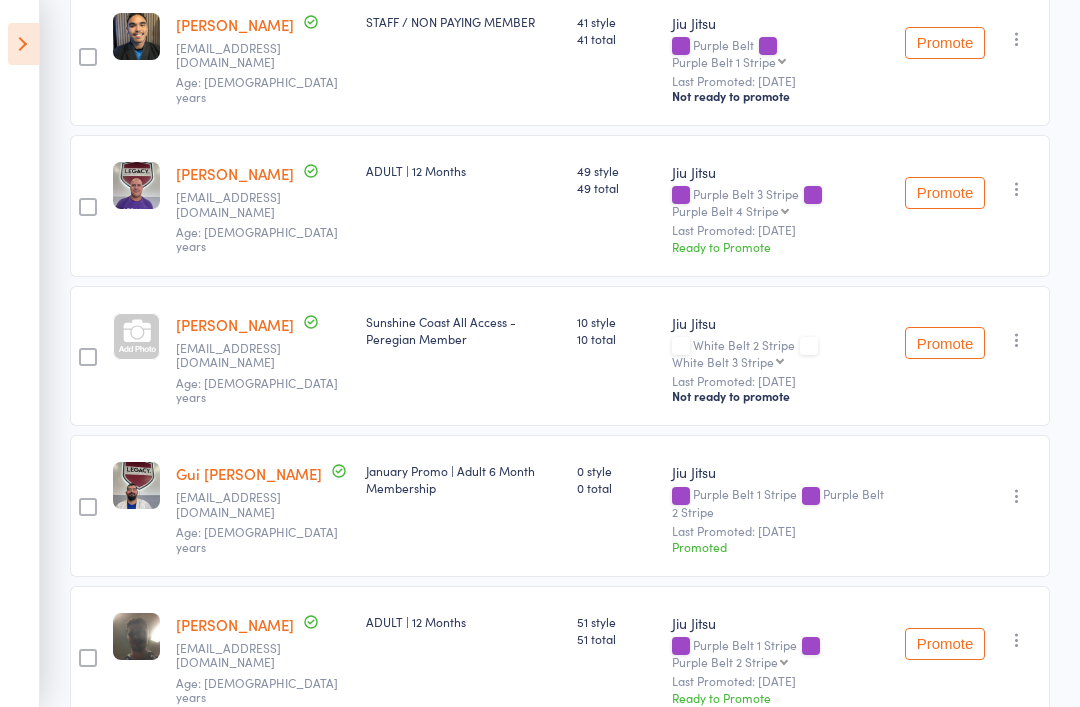 scroll, scrollTop: 990, scrollLeft: 0, axis: vertical 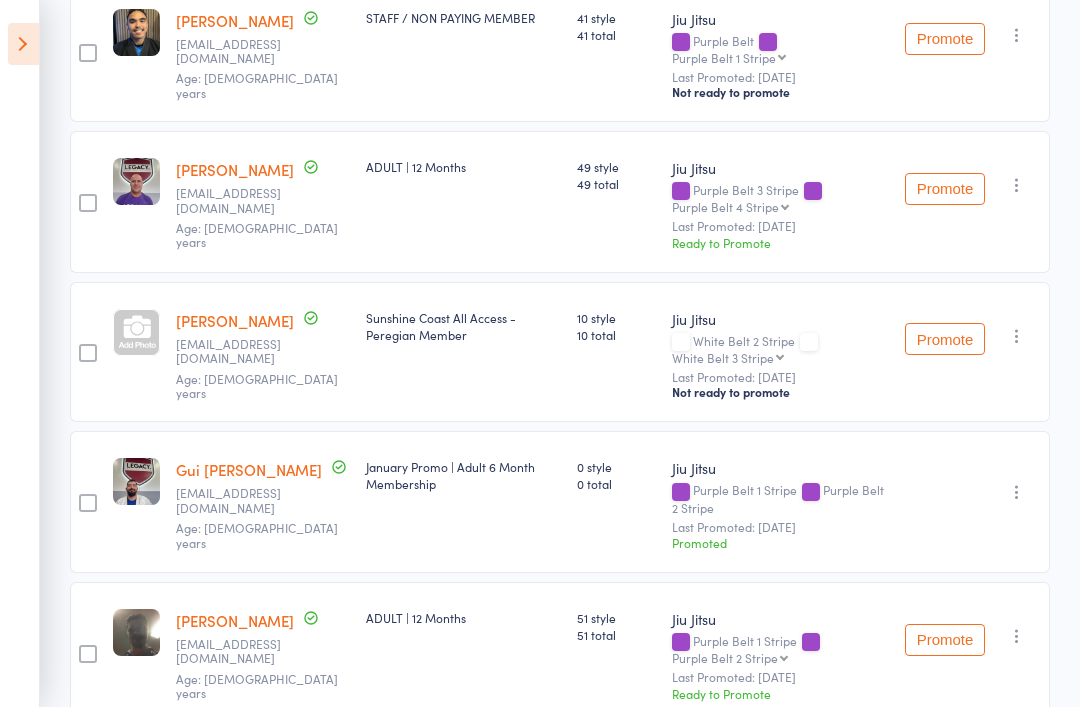 click on "Promote" at bounding box center [945, 640] 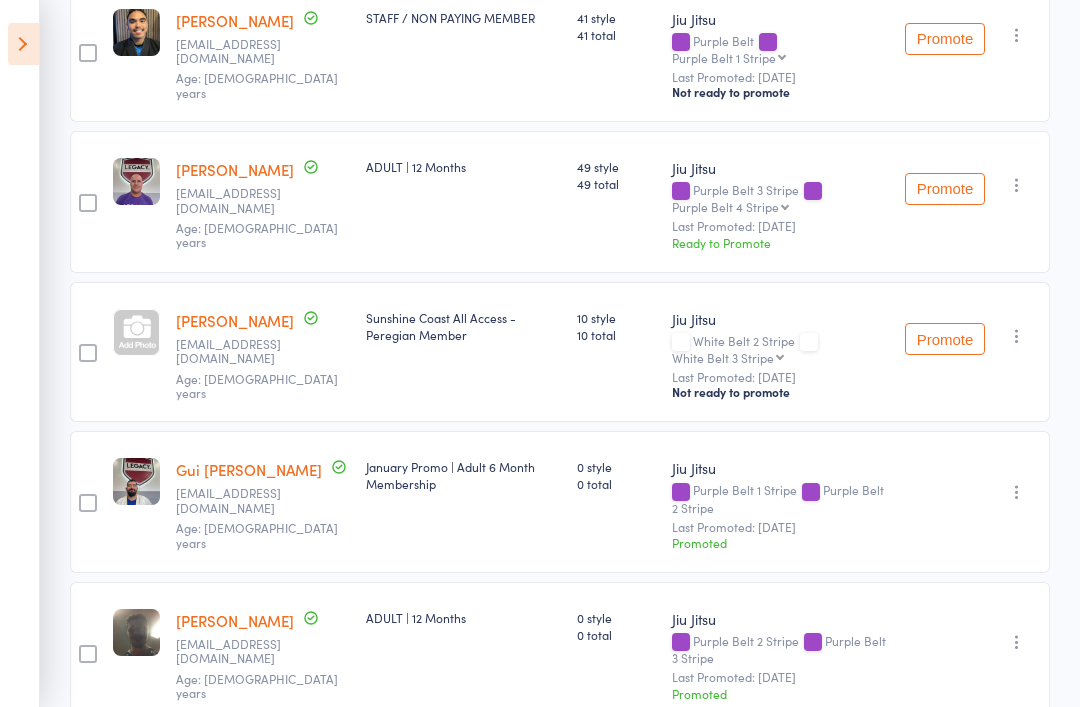 click on "Promote" at bounding box center (945, 189) 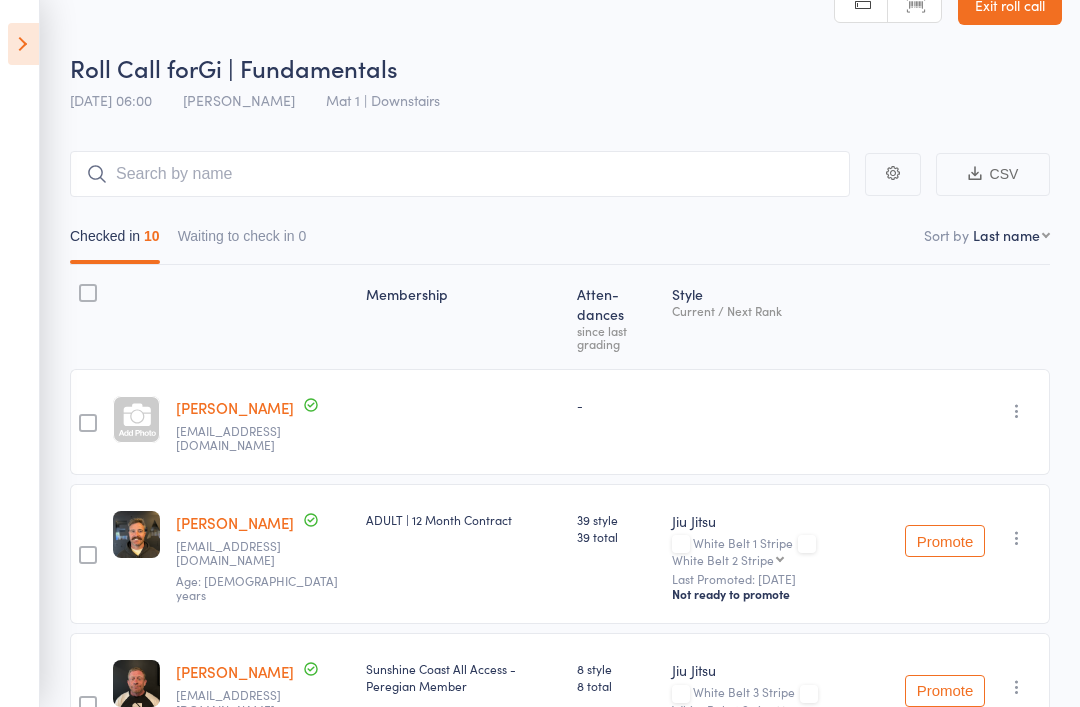 scroll, scrollTop: 0, scrollLeft: 0, axis: both 